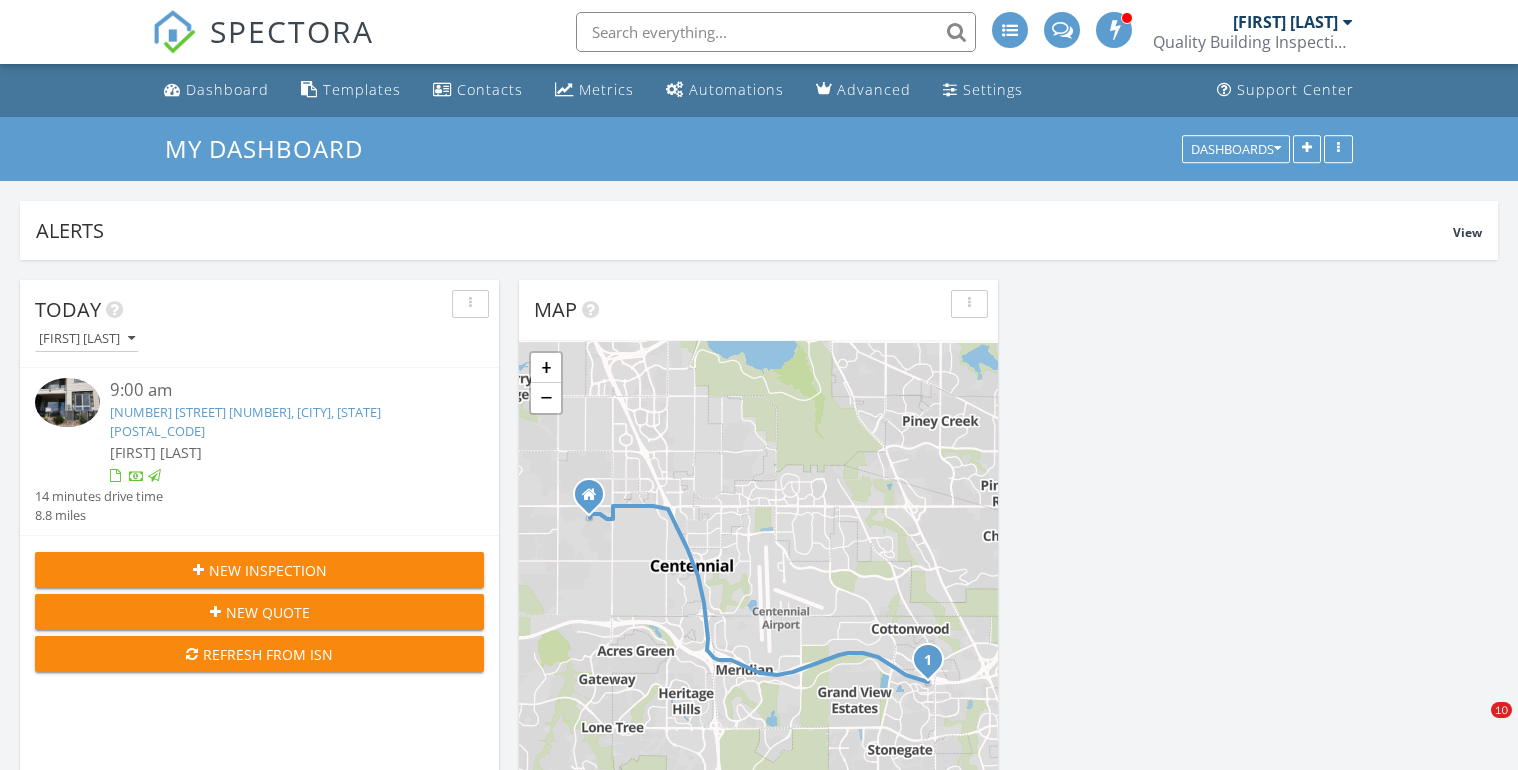 scroll, scrollTop: 880, scrollLeft: 0, axis: vertical 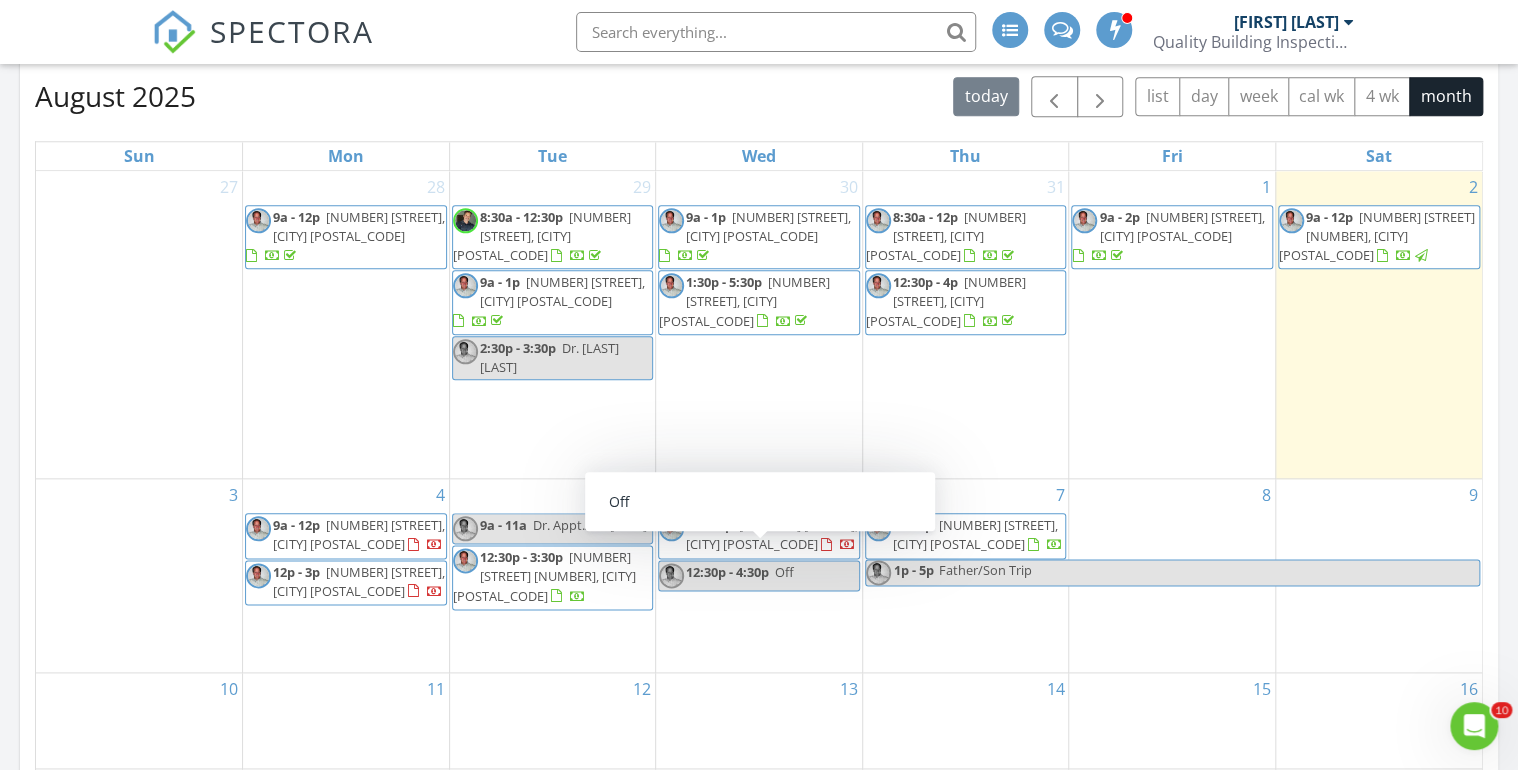 click on "12:30p - 4:30p" at bounding box center (727, 572) 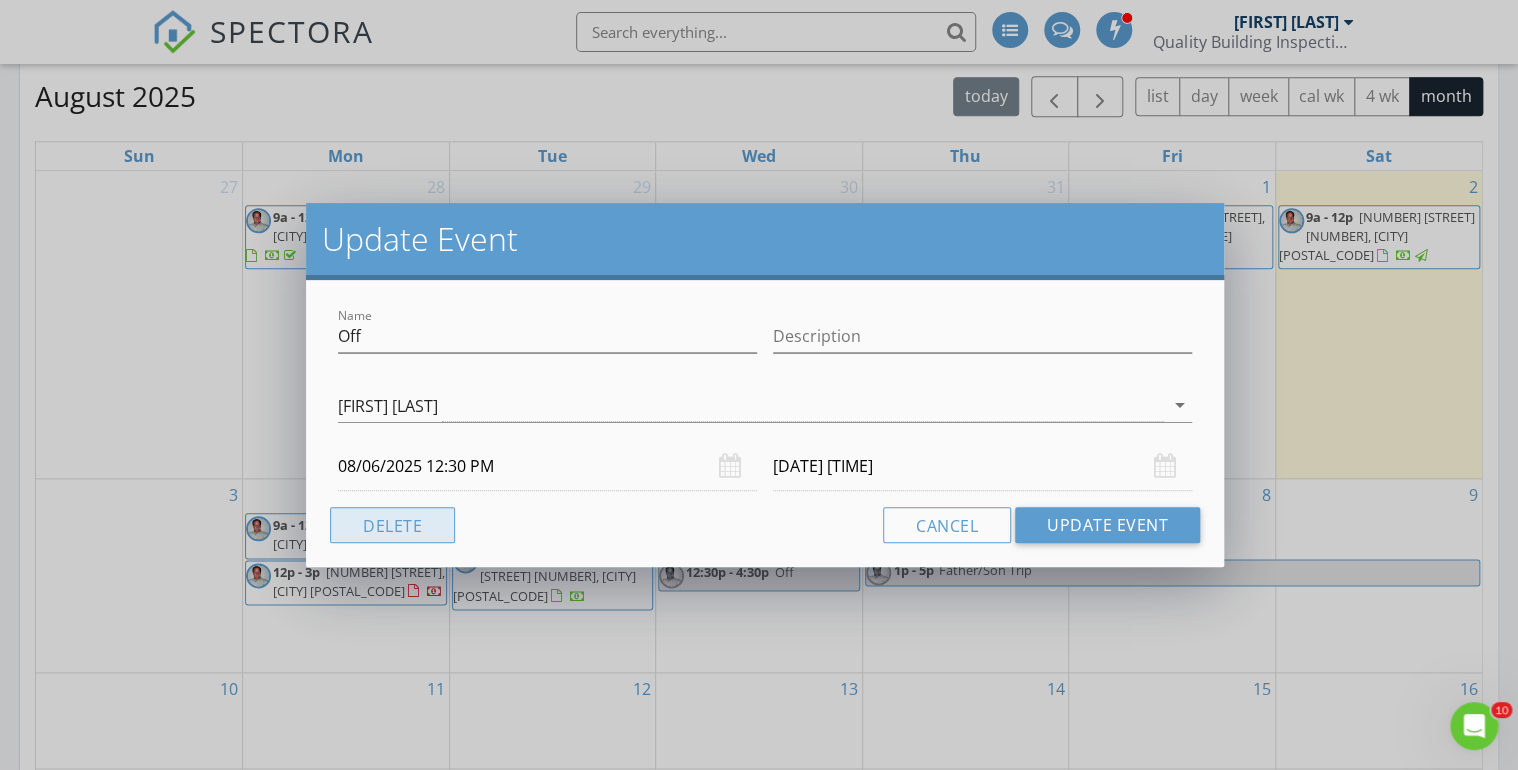 click on "Delete" at bounding box center [392, 525] 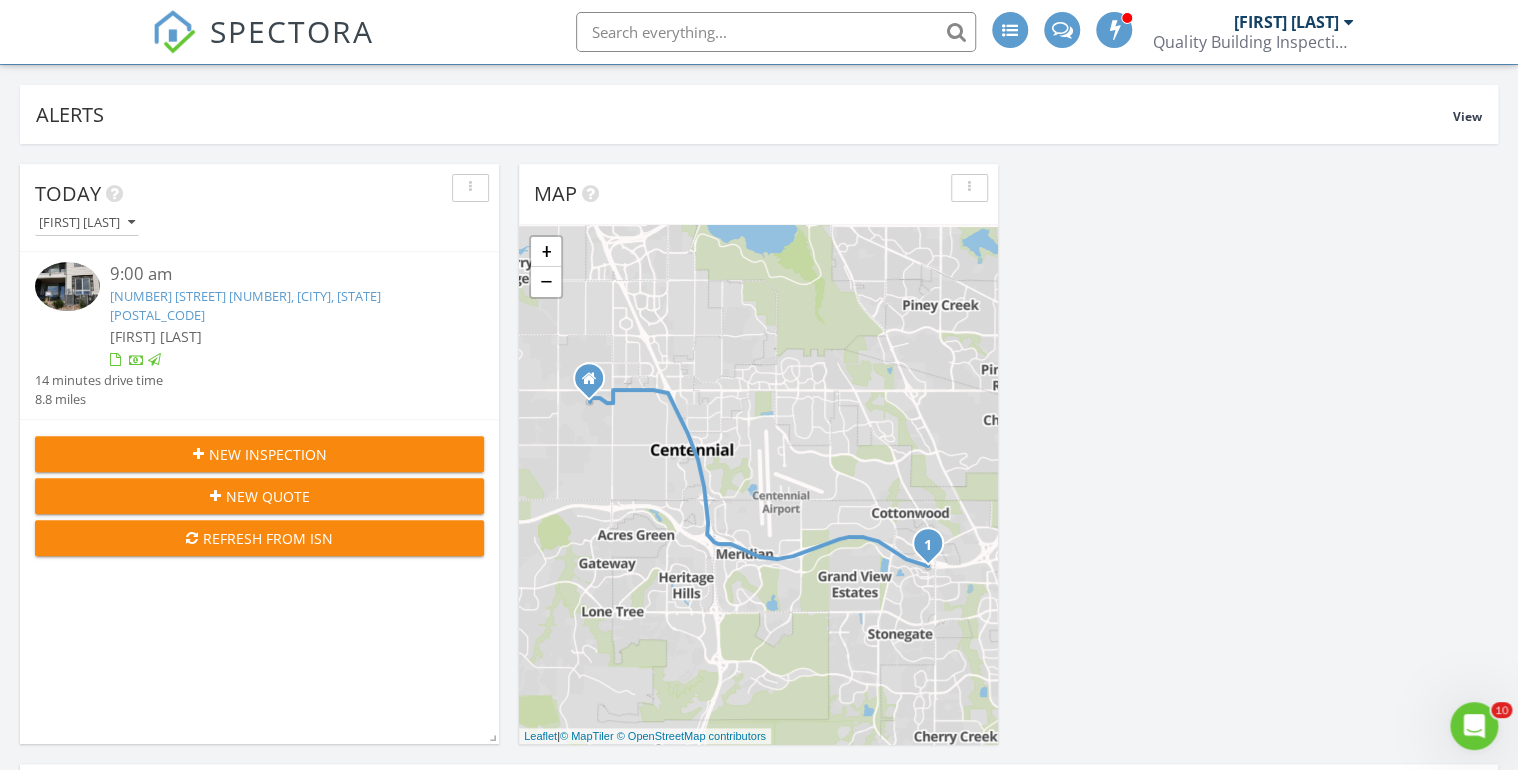 scroll, scrollTop: 0, scrollLeft: 0, axis: both 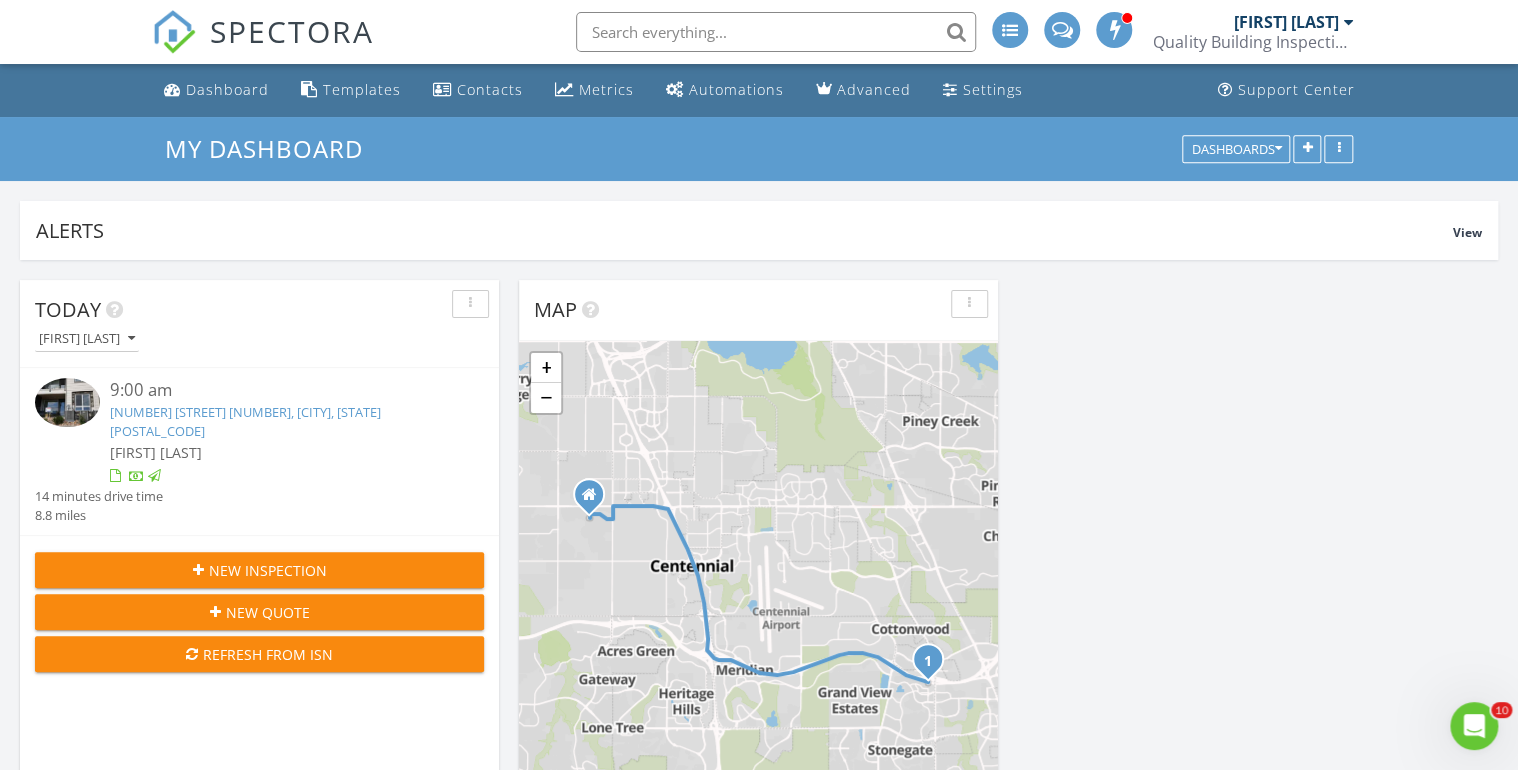 click on "New Inspection" at bounding box center [268, 570] 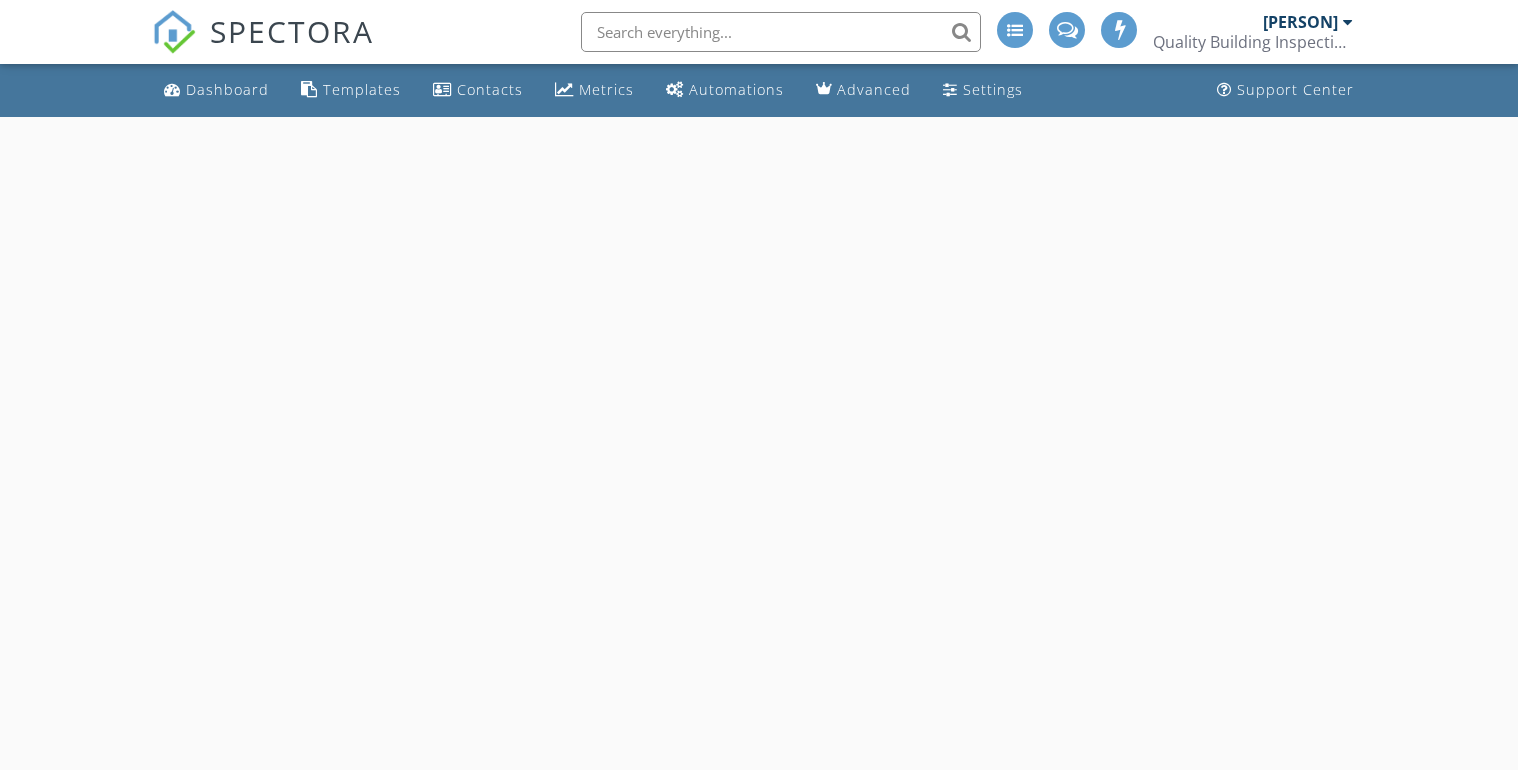 scroll, scrollTop: 0, scrollLeft: 0, axis: both 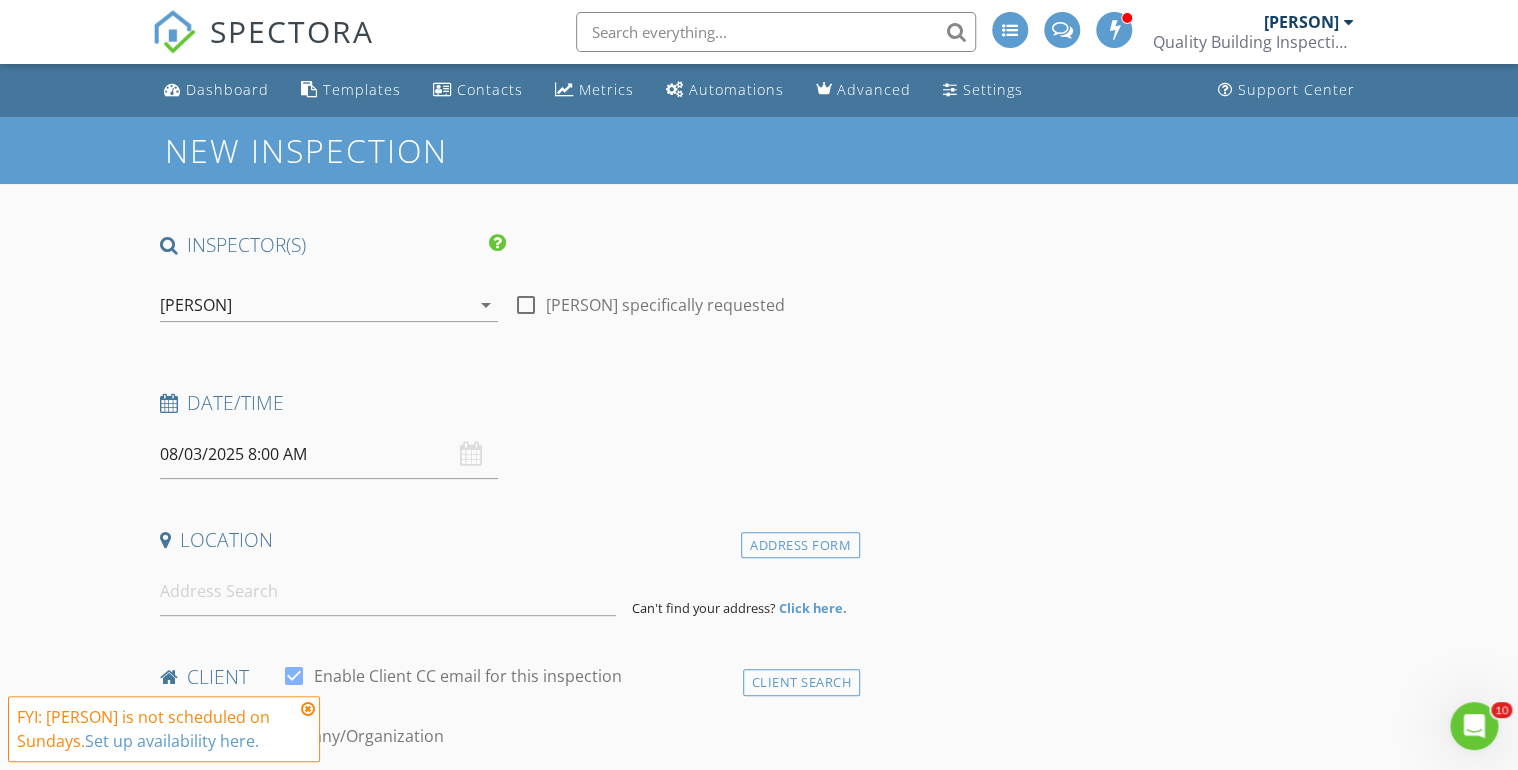 click on "08/03/2025 8:00 AM" at bounding box center [329, 454] 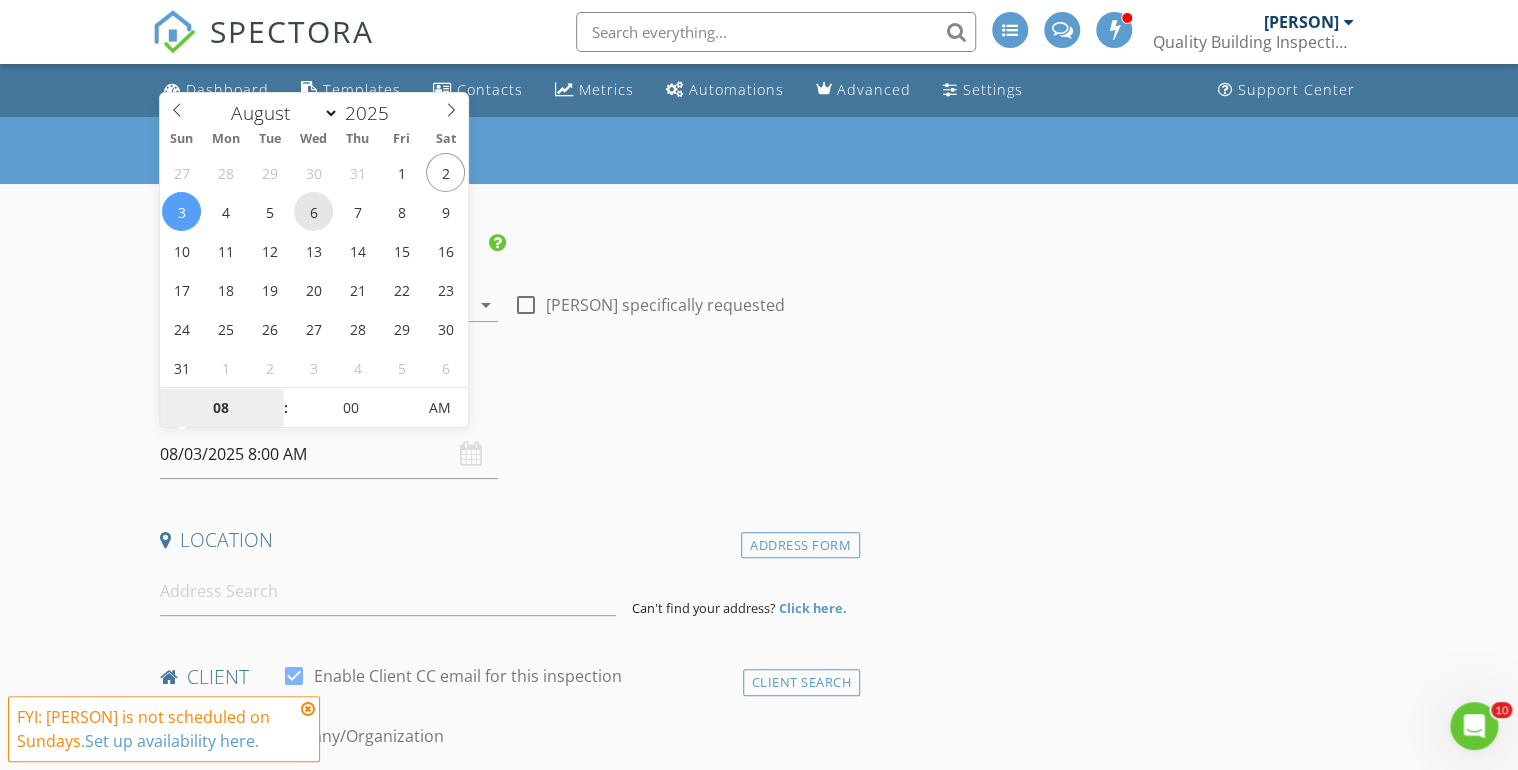 type on "08/06/2025 8:00 AM" 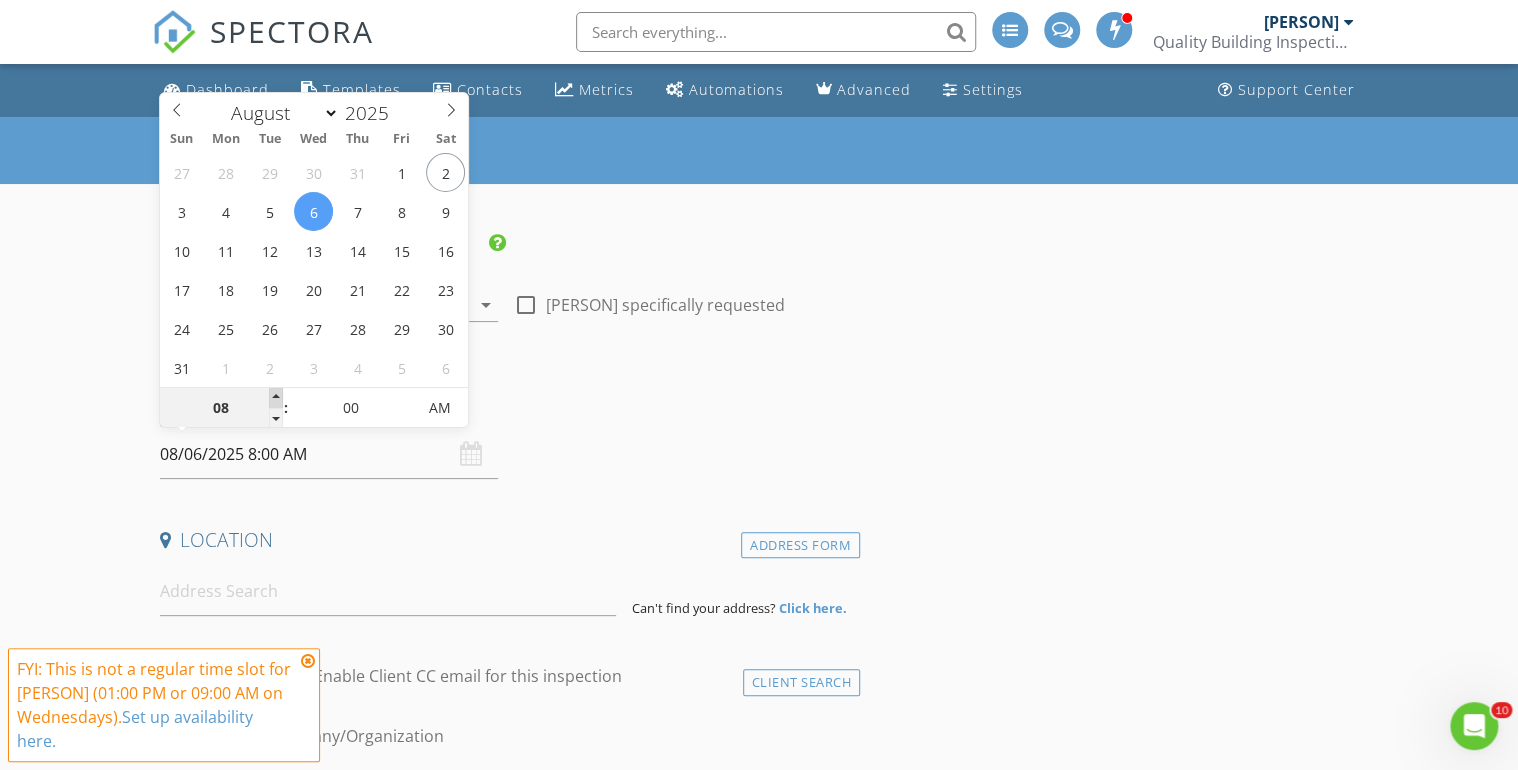 type on "09" 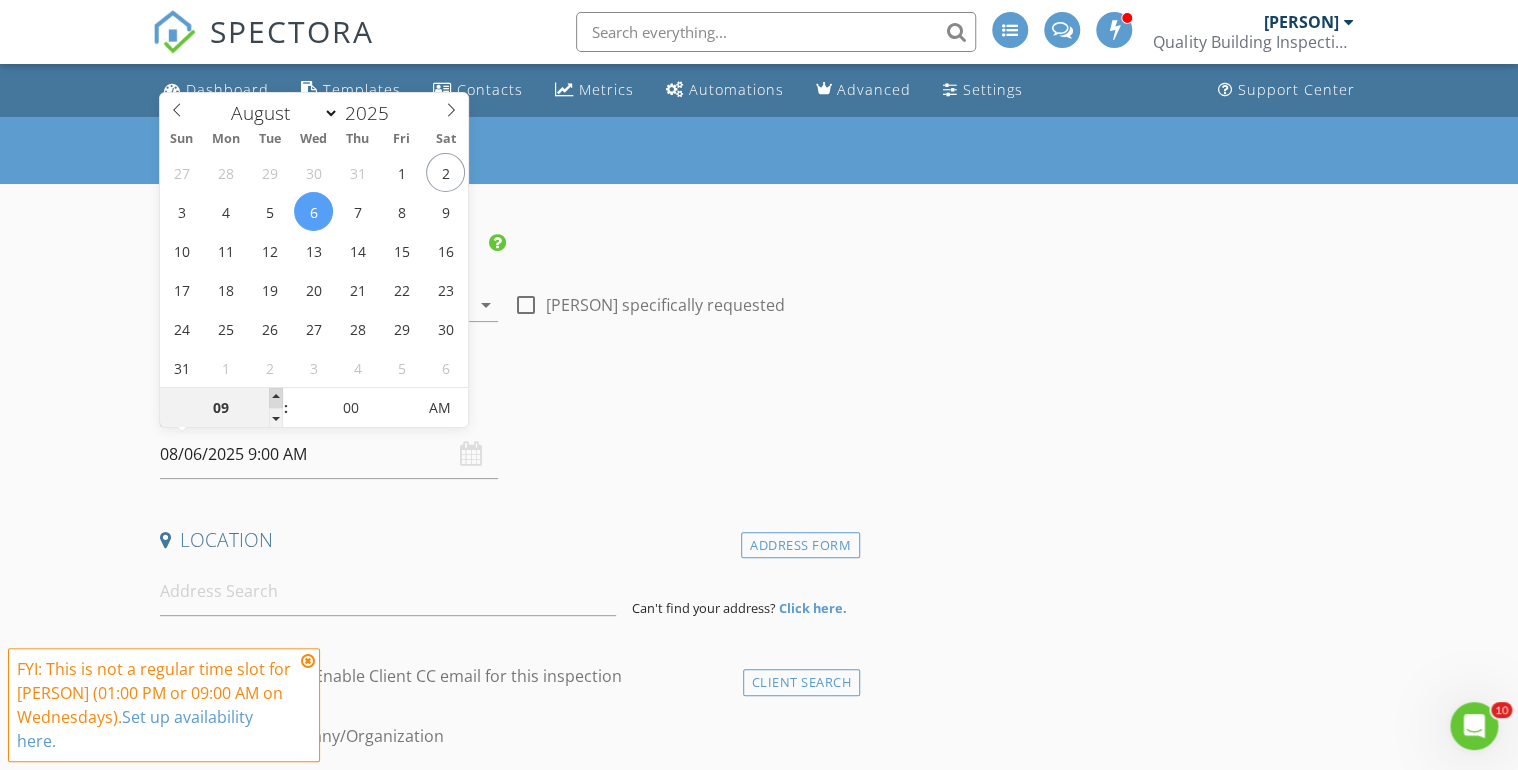 click at bounding box center [276, 398] 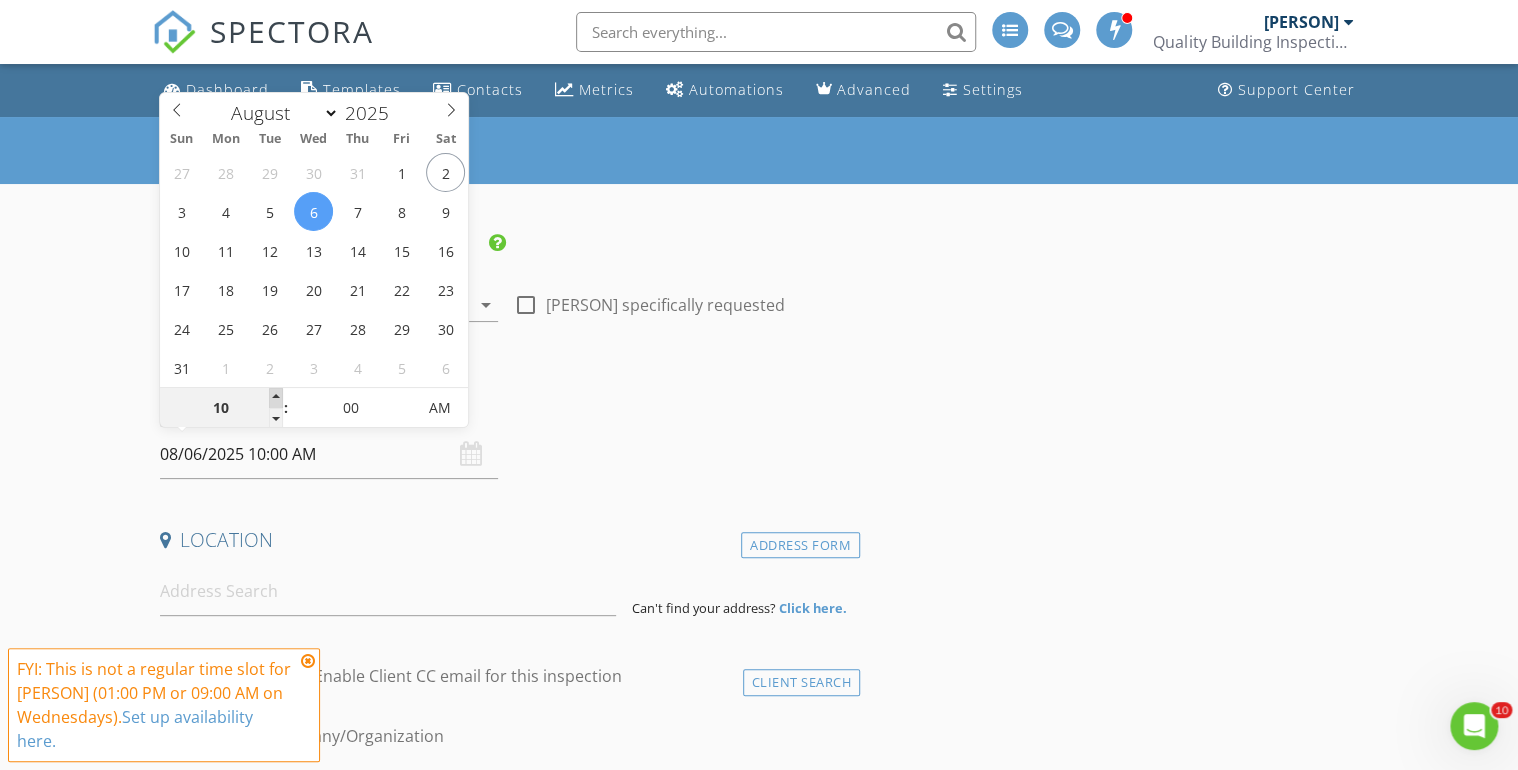 click at bounding box center (276, 398) 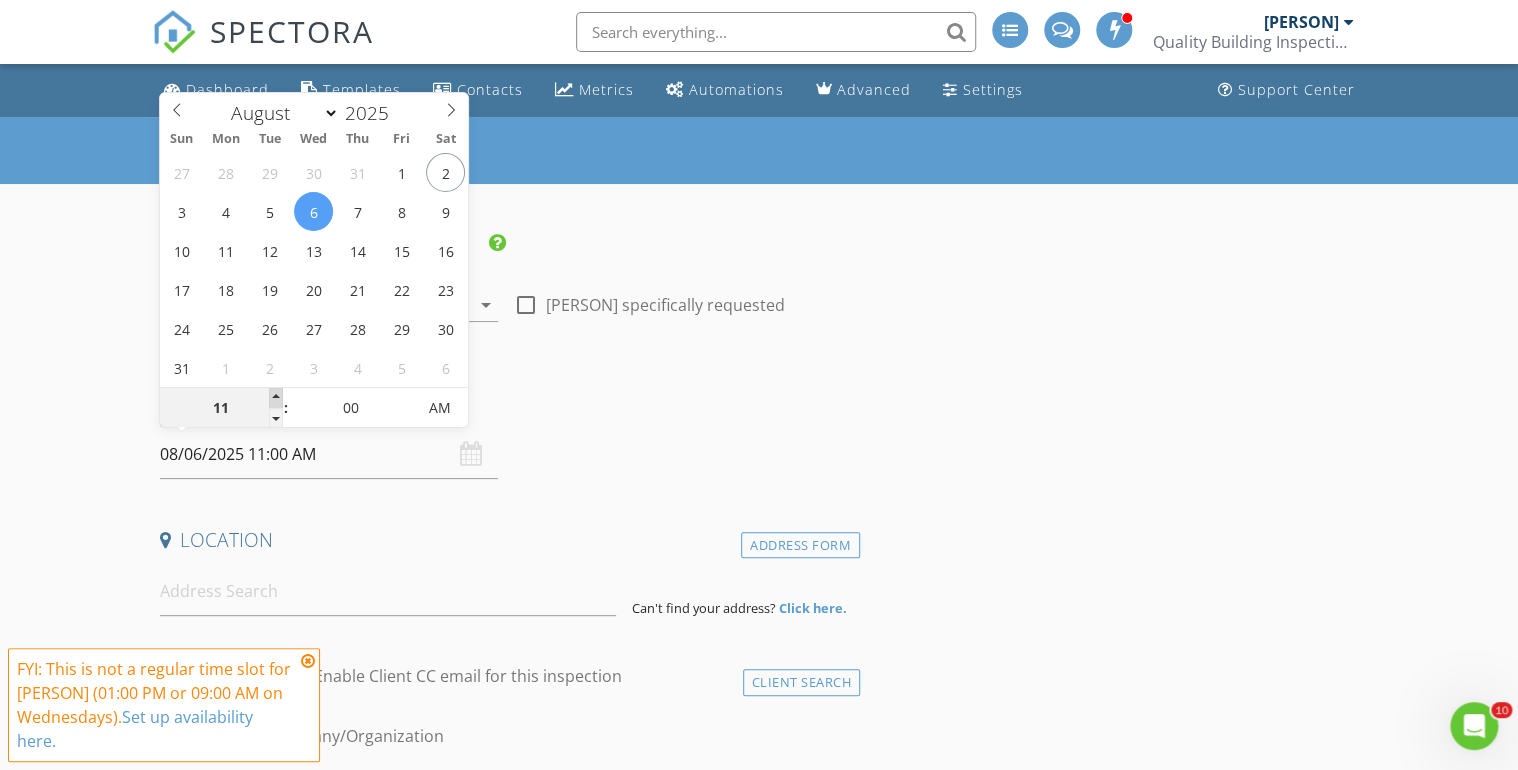 click at bounding box center (276, 398) 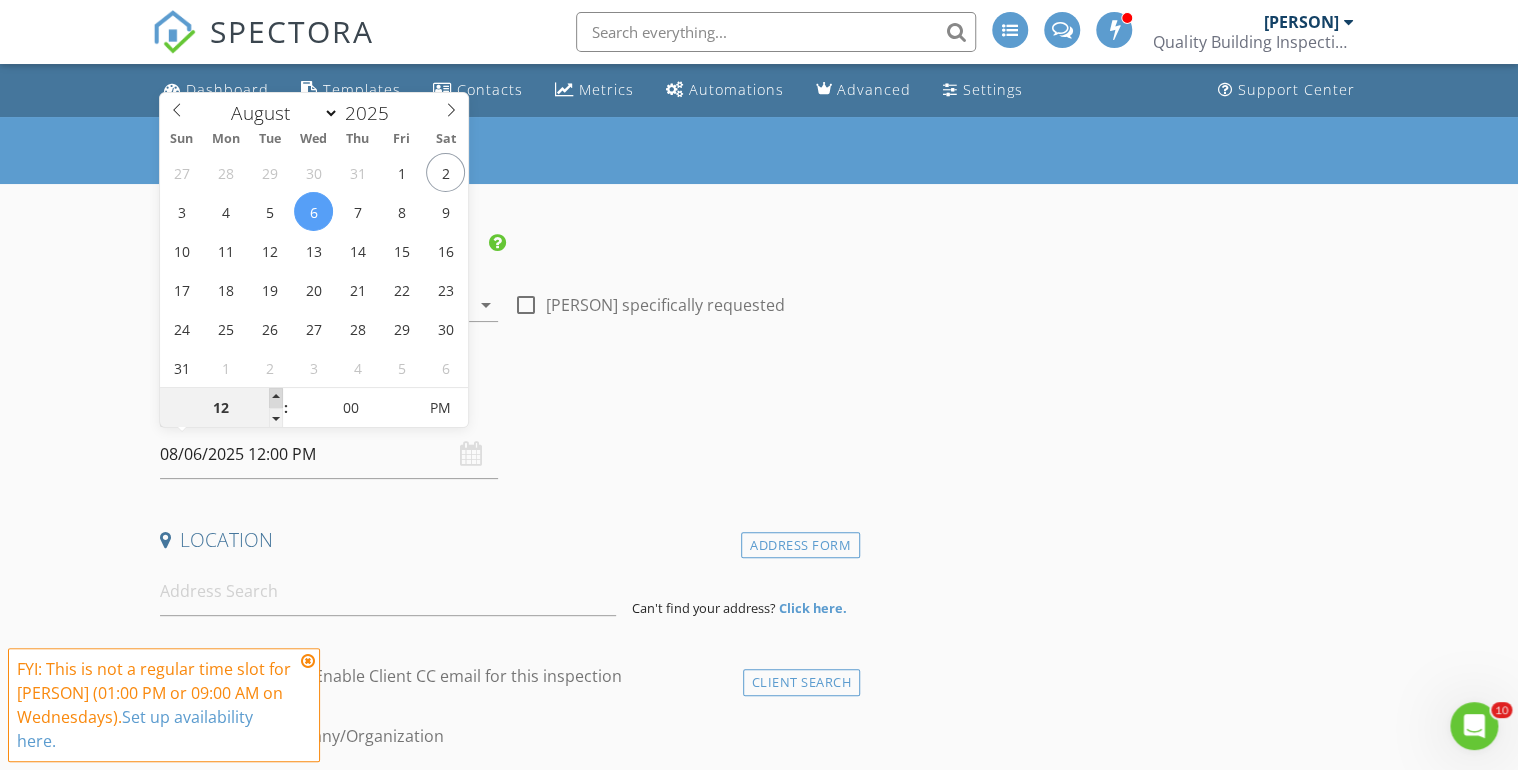 click at bounding box center [276, 398] 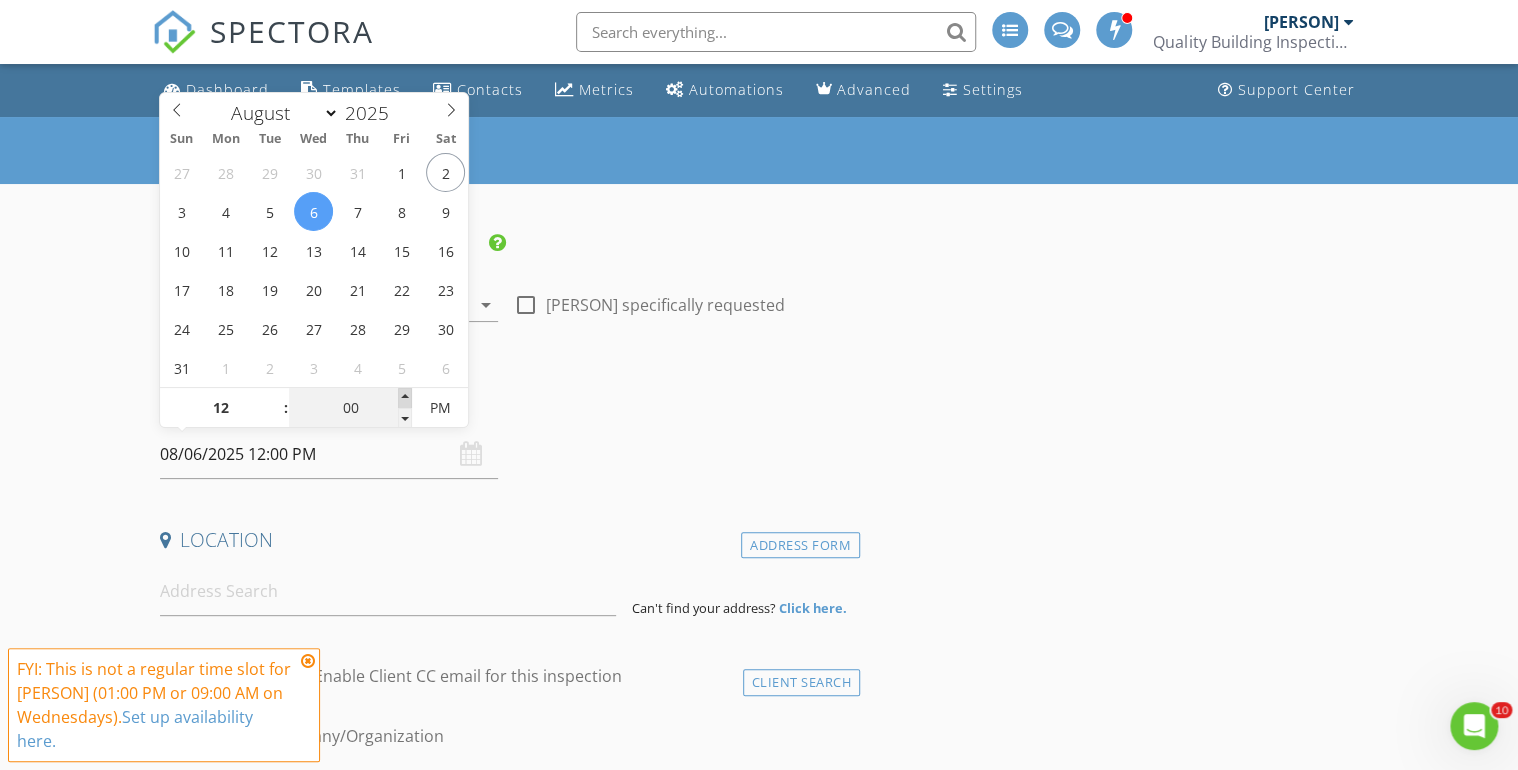 type on "05" 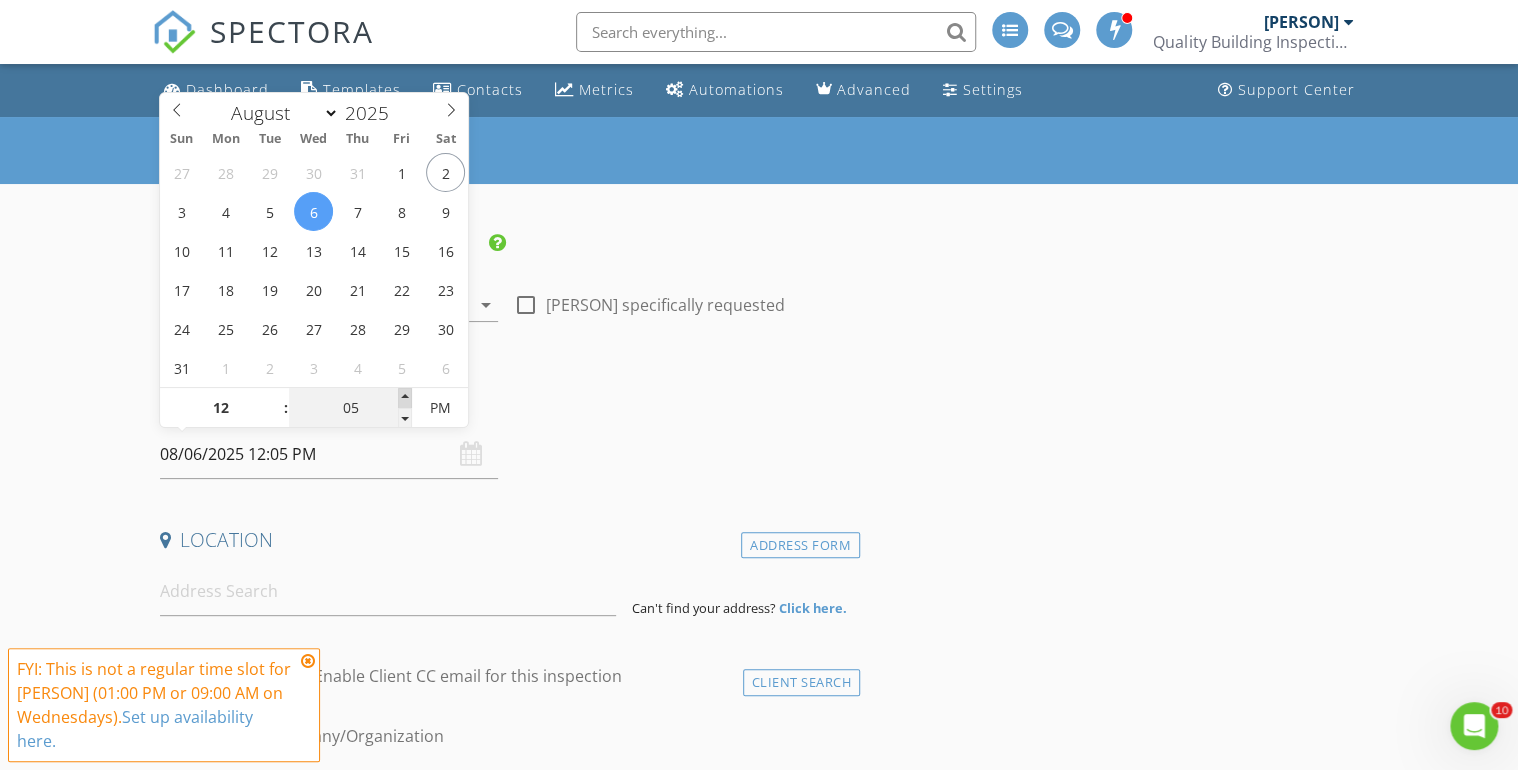 click at bounding box center (405, 398) 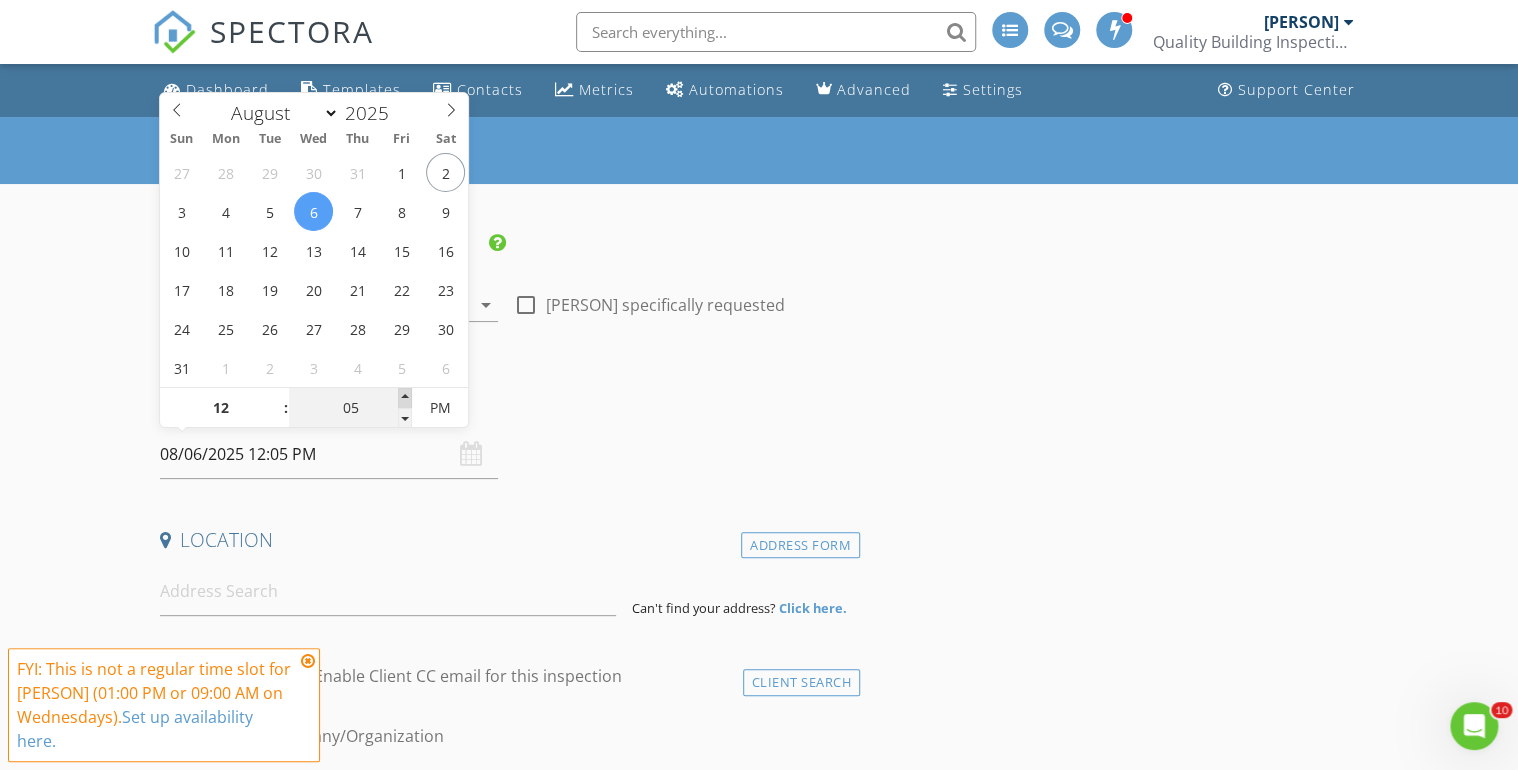 type on "10" 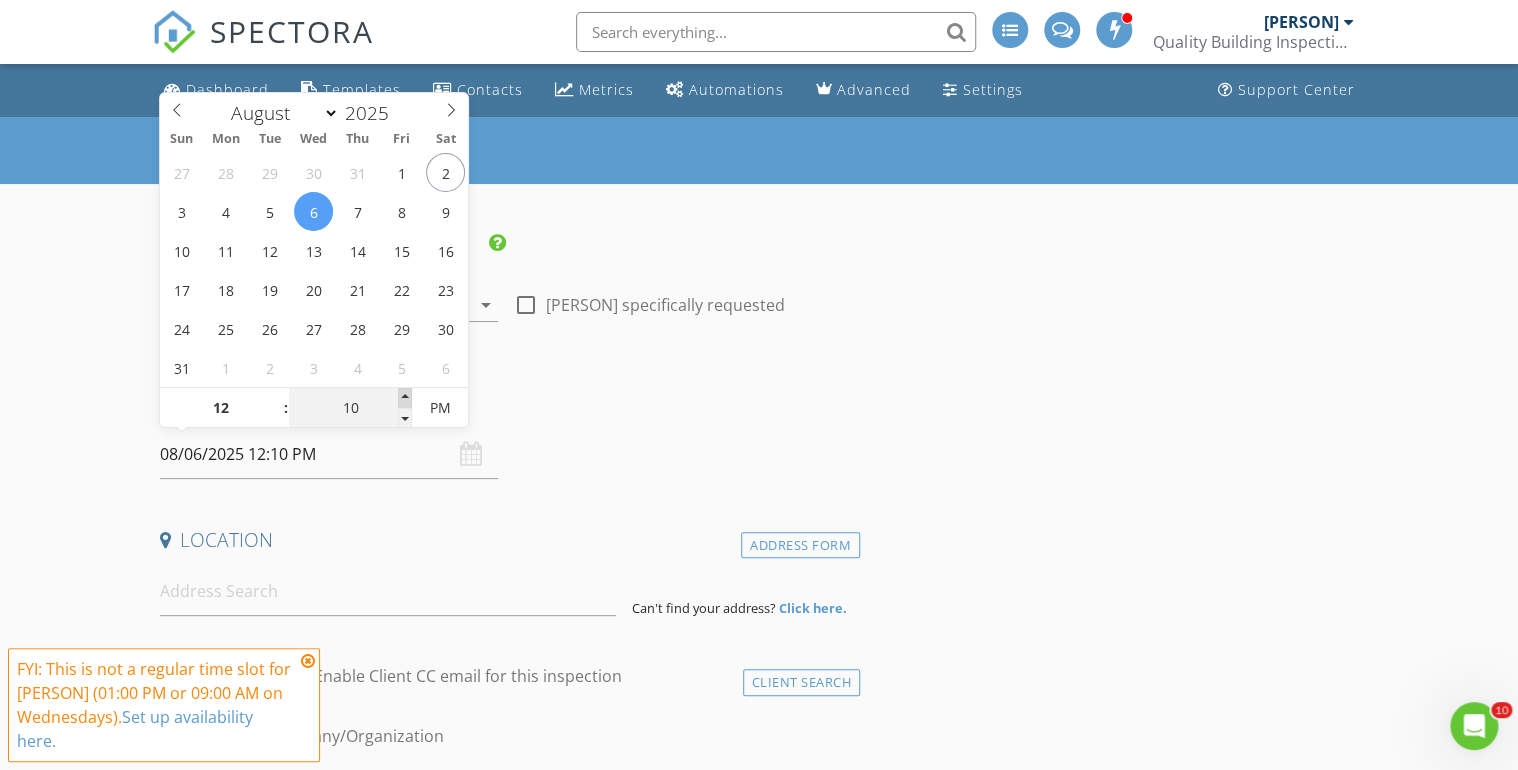 click at bounding box center (405, 398) 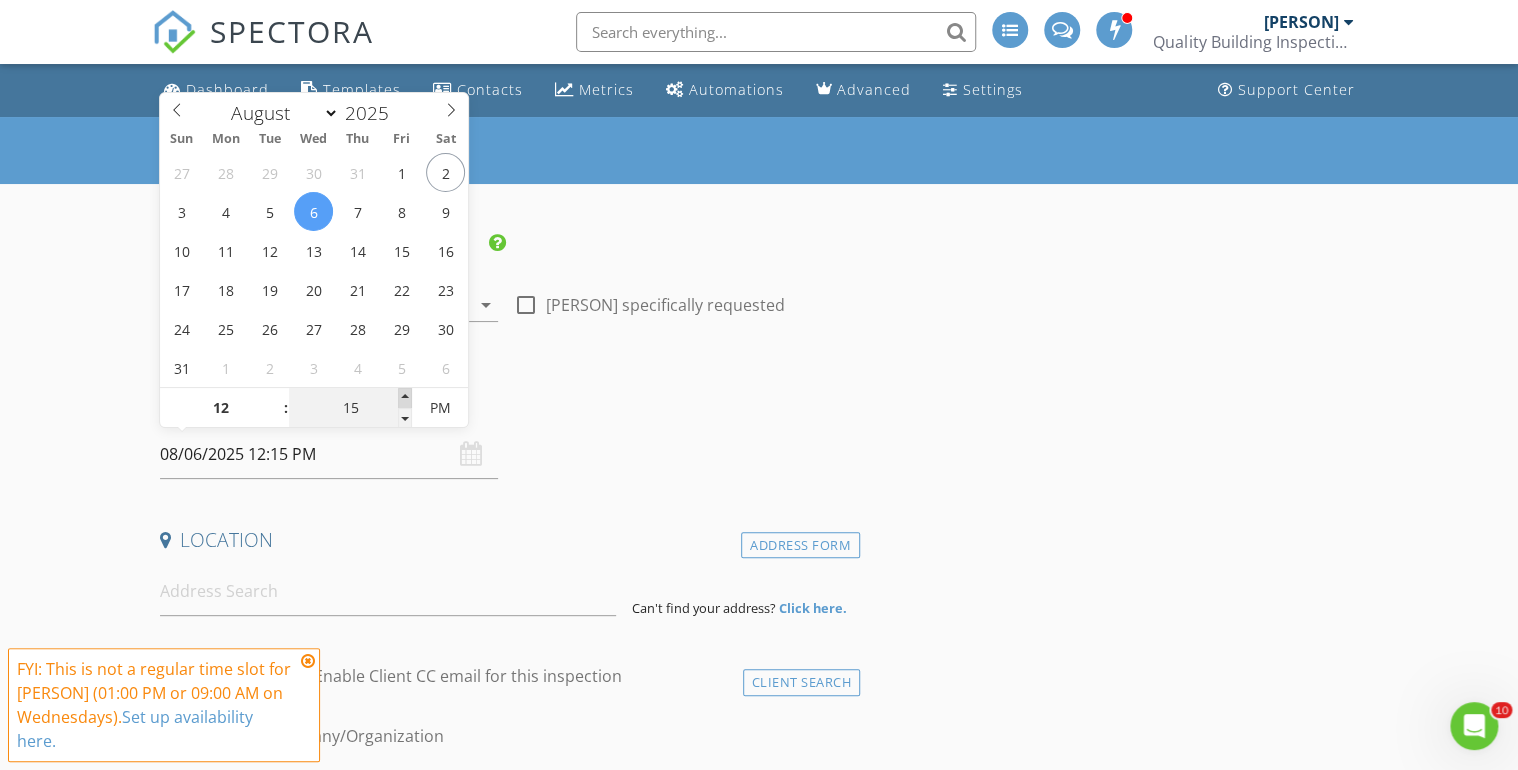 click at bounding box center (405, 398) 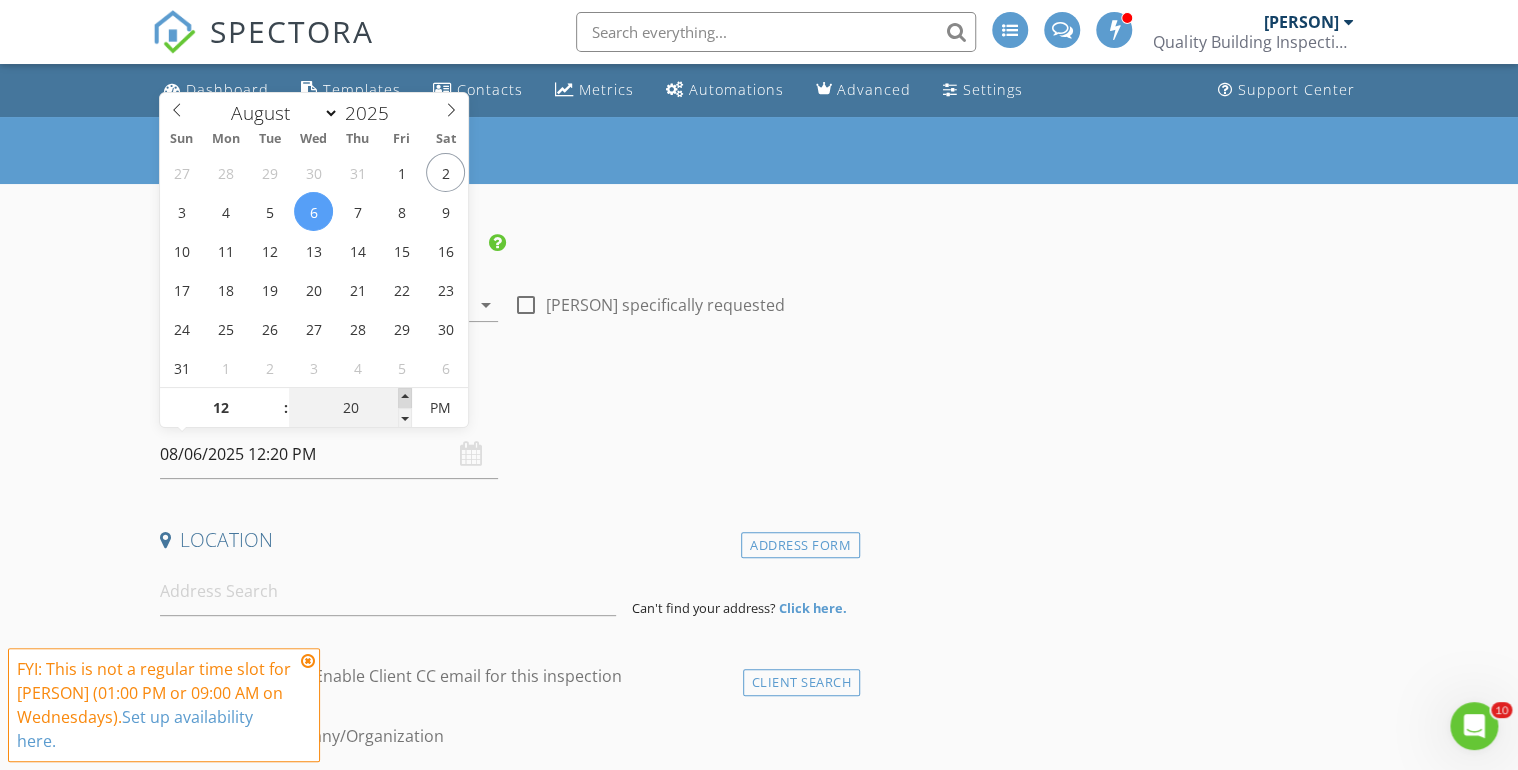 click at bounding box center [405, 398] 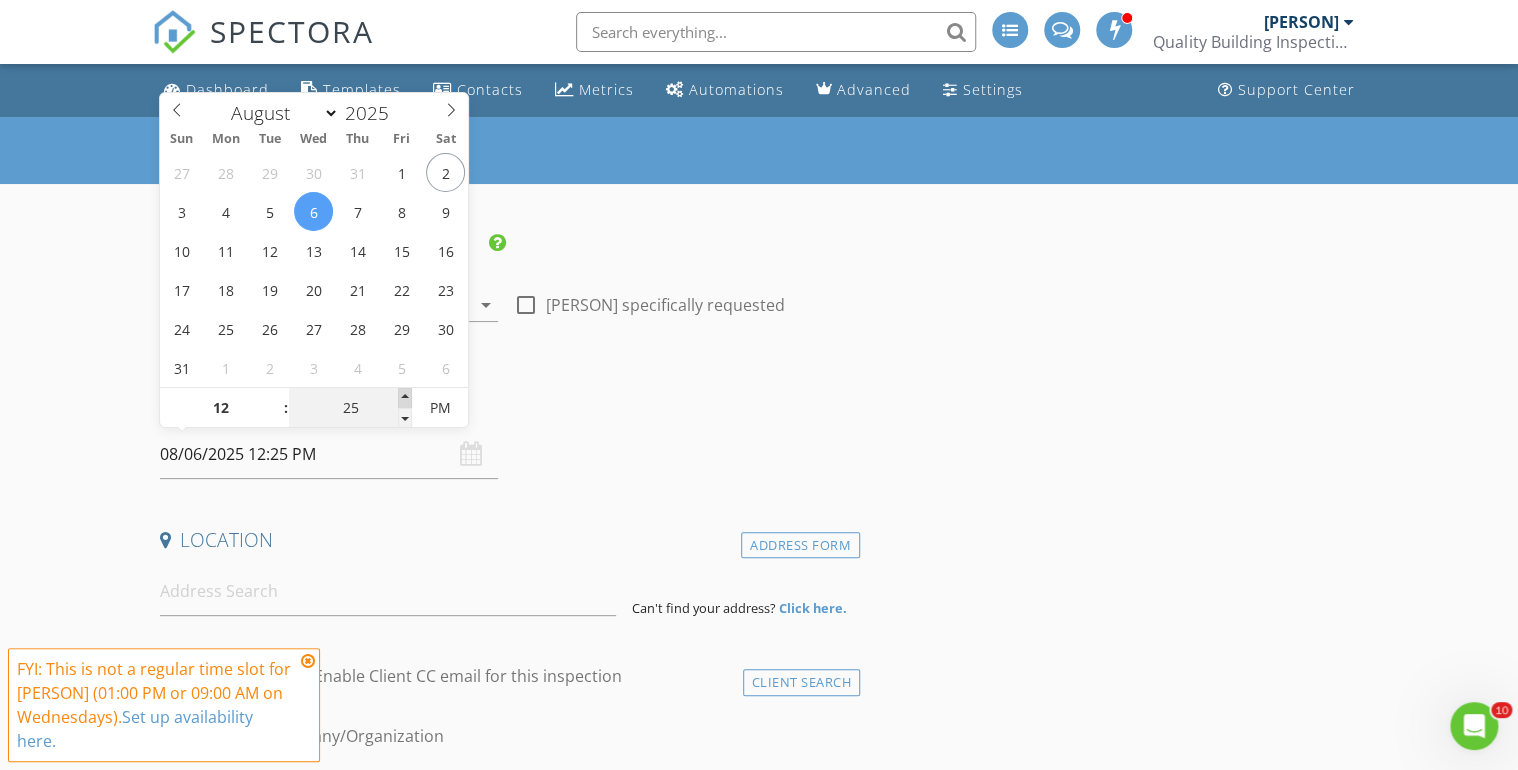 click at bounding box center (405, 398) 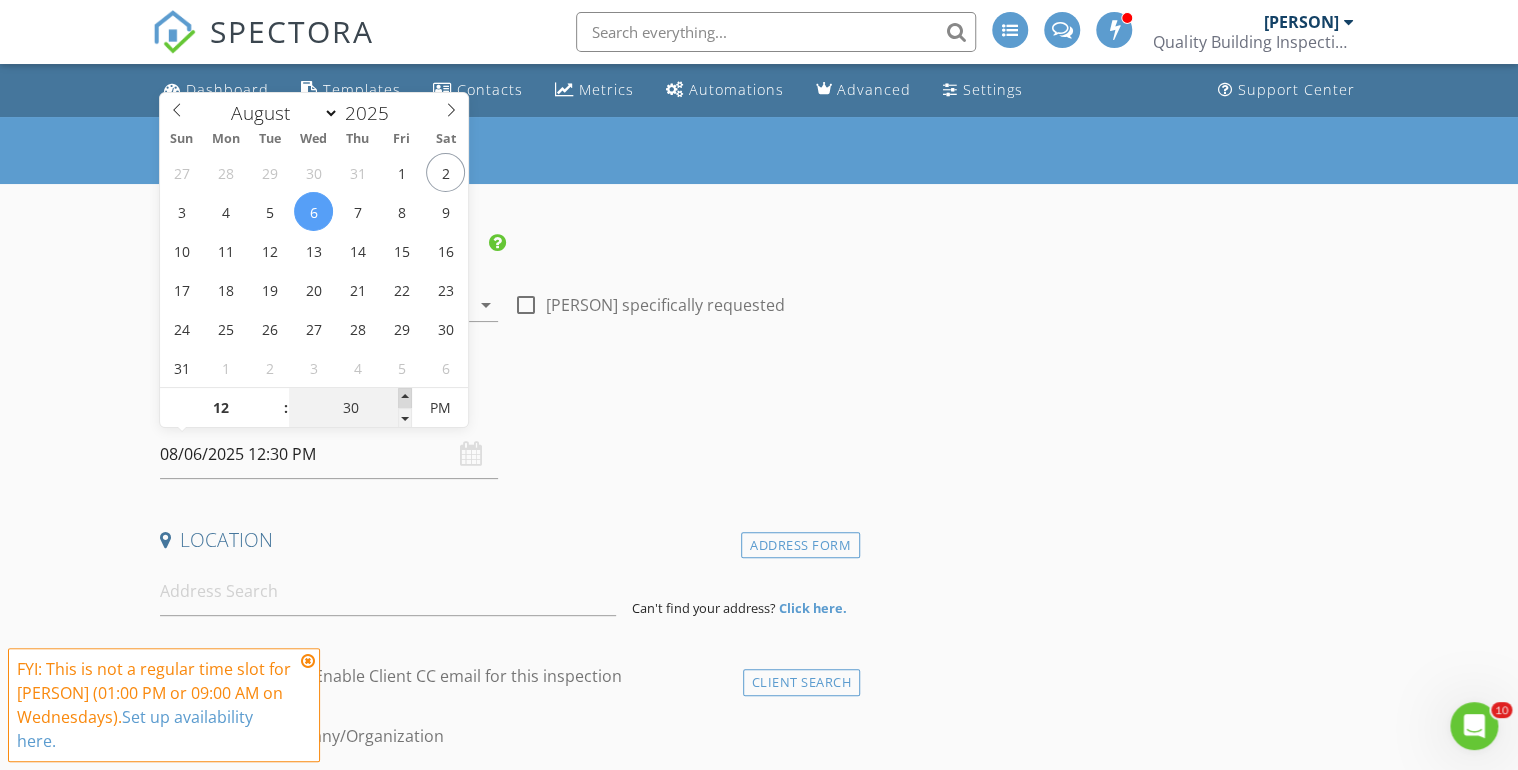 click at bounding box center (405, 398) 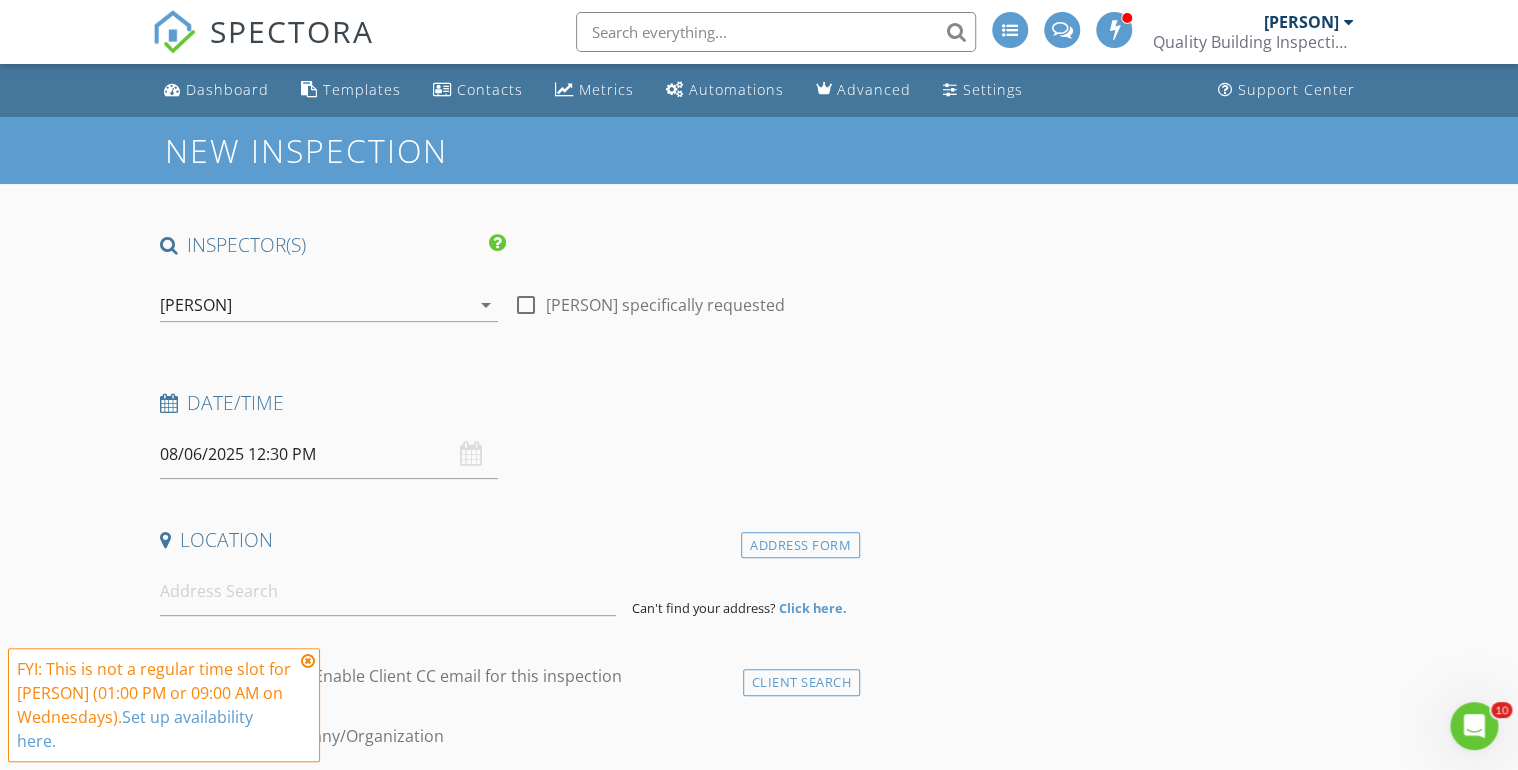 click on "INSPECTOR(S)
check_box   Doug Fast   PRIMARY   check_box_outline_blank   Bronson Reyna     Doug Fast arrow_drop_down   check_box_outline_blank Doug Fast specifically requested
Date/Time
08/06/2025 12:30 PM
Location
Address Form       Can't find your address?   Click here.
client
check_box Enable Client CC email for this inspection   Client Search     check_box_outline_blank Client is a Company/Organization     First Name   Last Name   Email   CC Email   Phone         Tags         Notes   Private Notes
ADD ADDITIONAL client
SERVICES
check_box_outline_blank   Platinum Package - includes general inspection, radon test, sewer scope, and Infrared Thermography   check_box_outline_blank   Residential Inspection   check_box_outline_blank   Radon Test   check_box_outline_blank   Sewer Scope" at bounding box center (506, 1858) 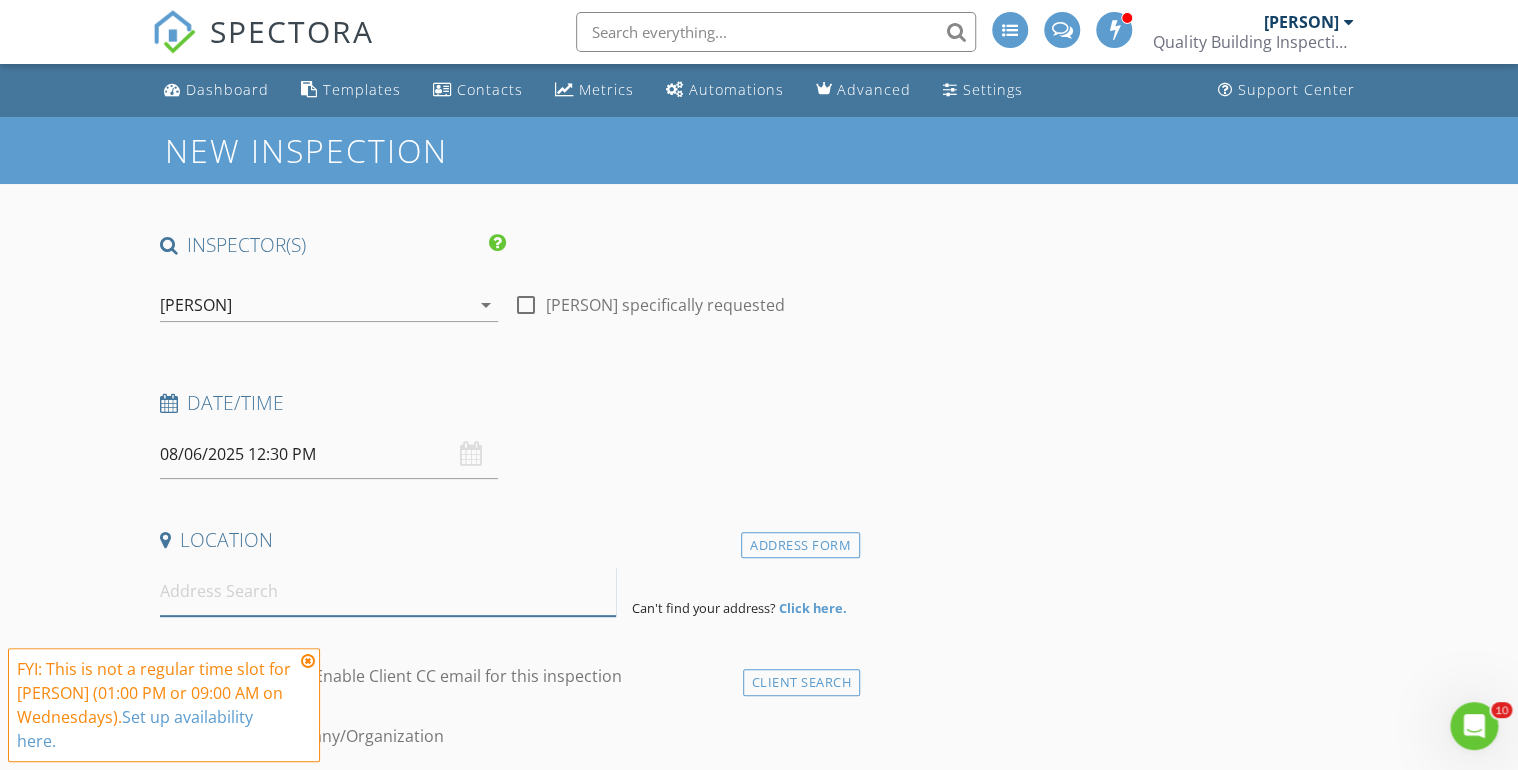 click at bounding box center (388, 591) 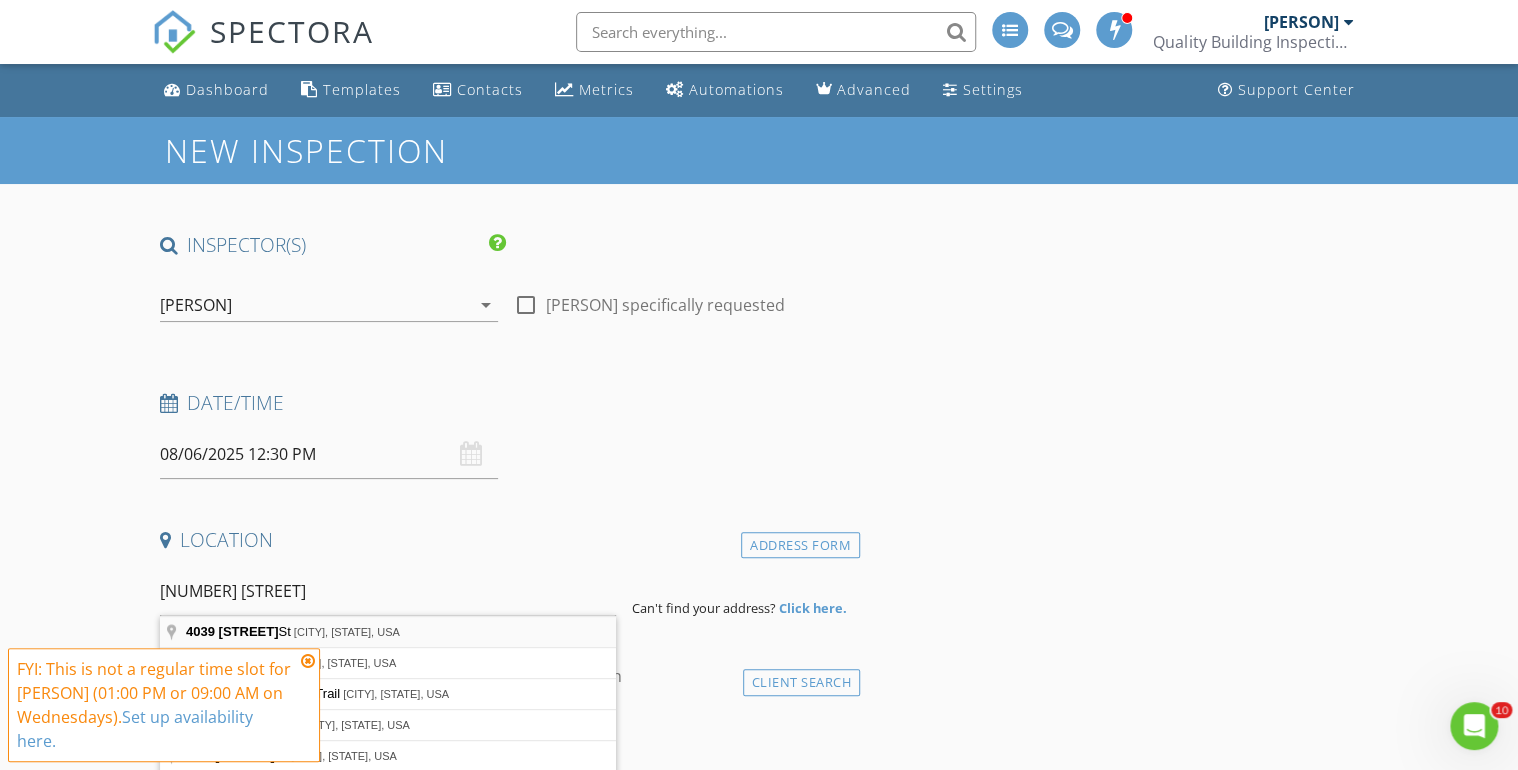 type on "7374 Timberstone St, Castle Pines, CO, USA" 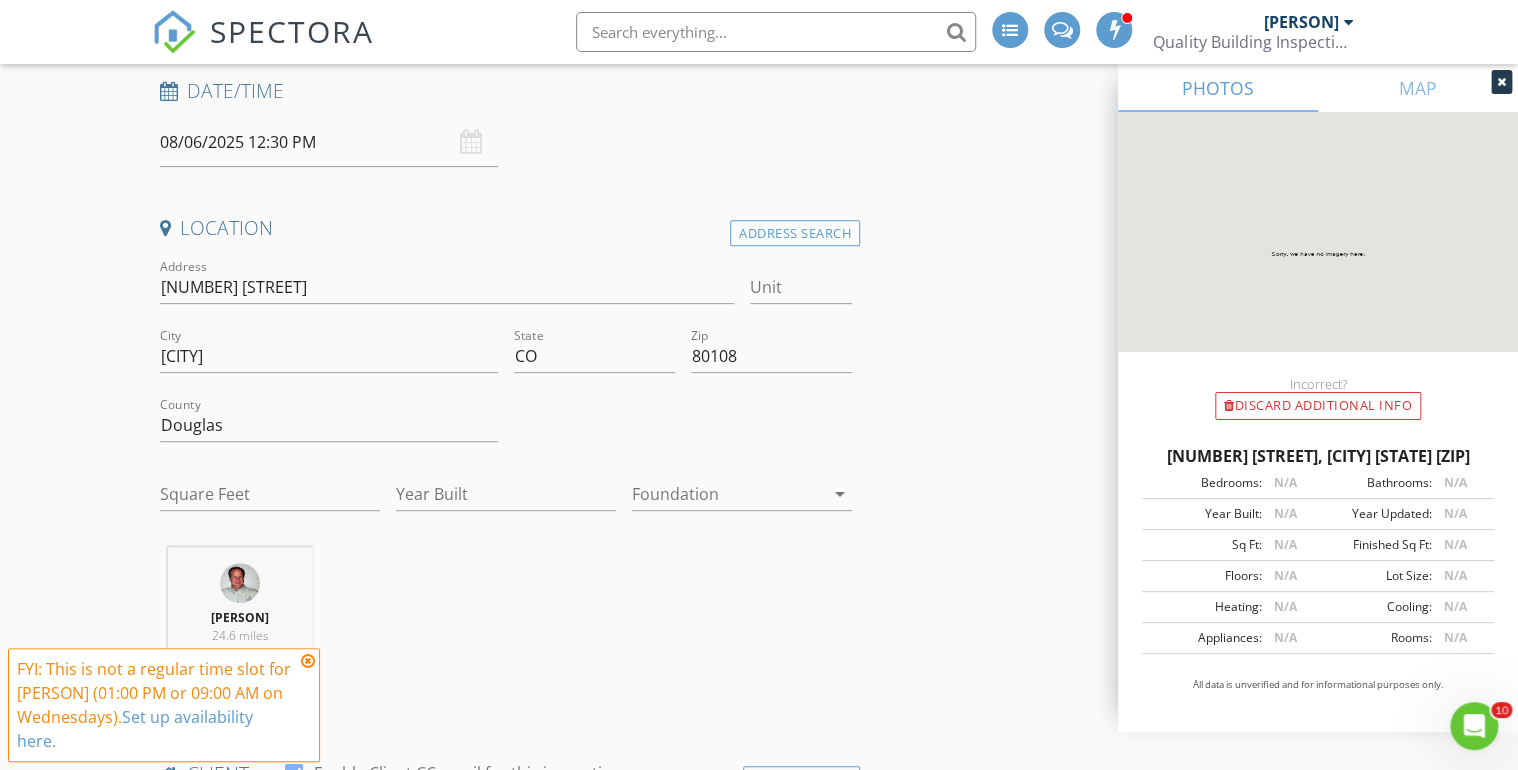 scroll, scrollTop: 320, scrollLeft: 0, axis: vertical 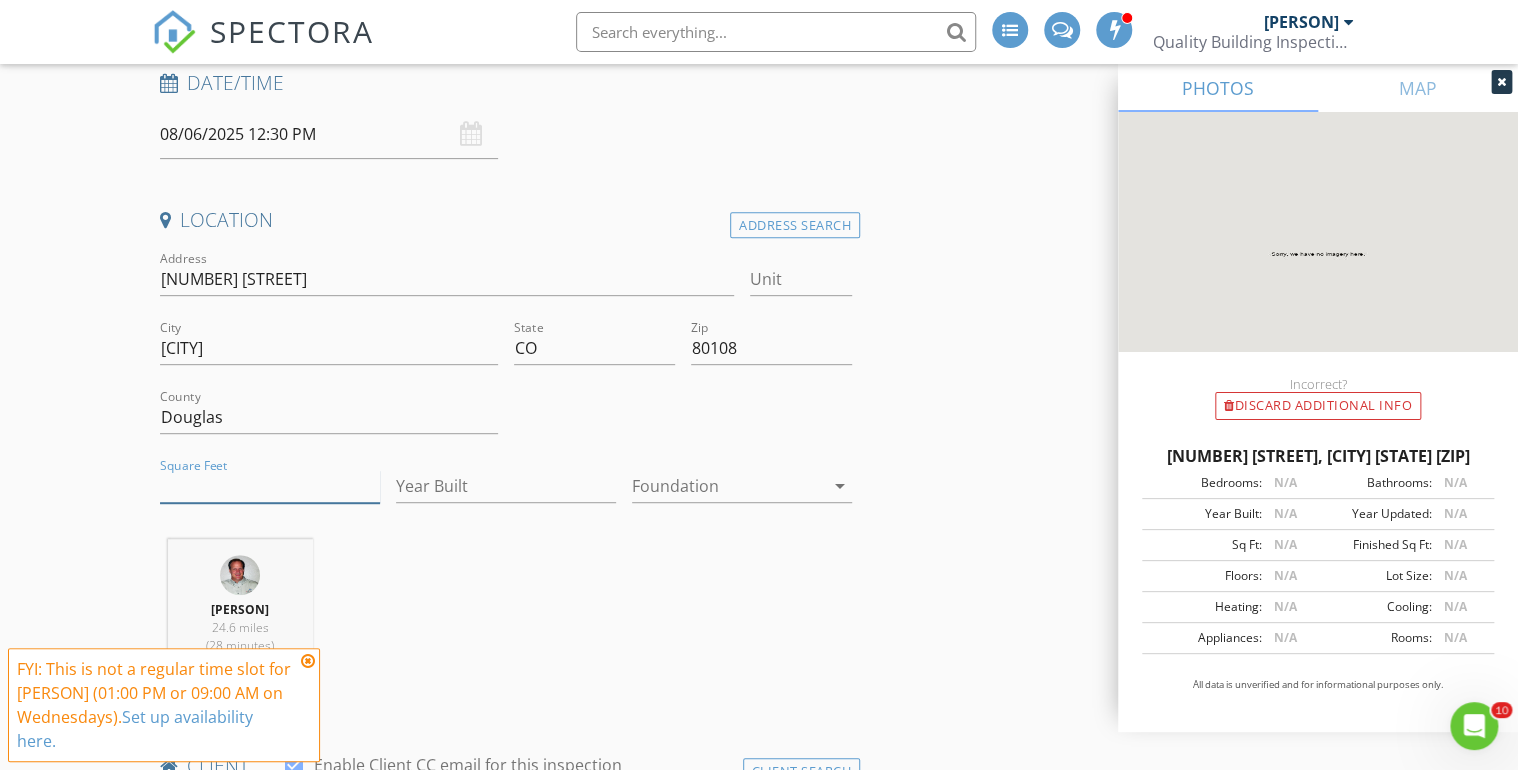 click on "Square Feet" at bounding box center [270, 486] 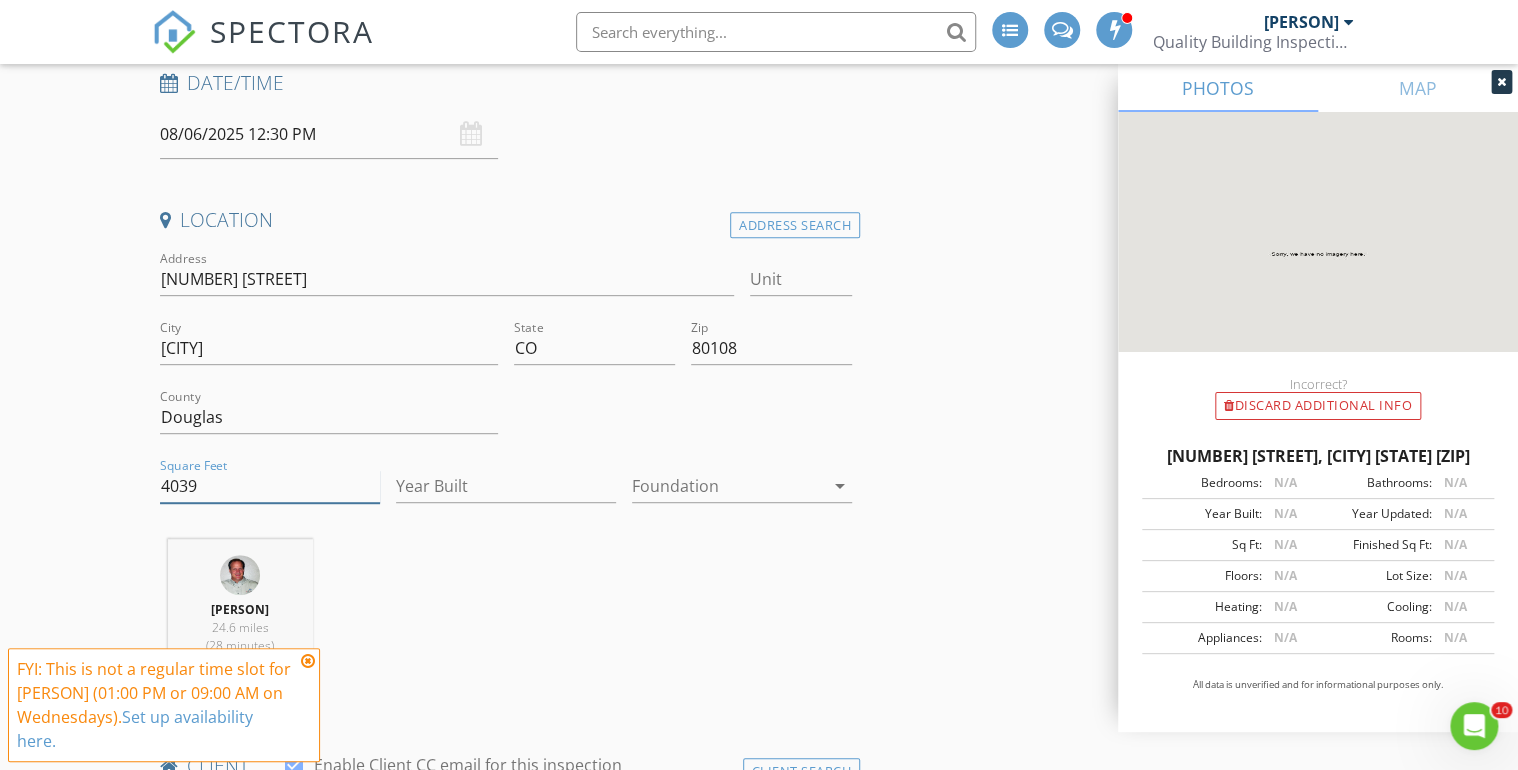 type on "4039" 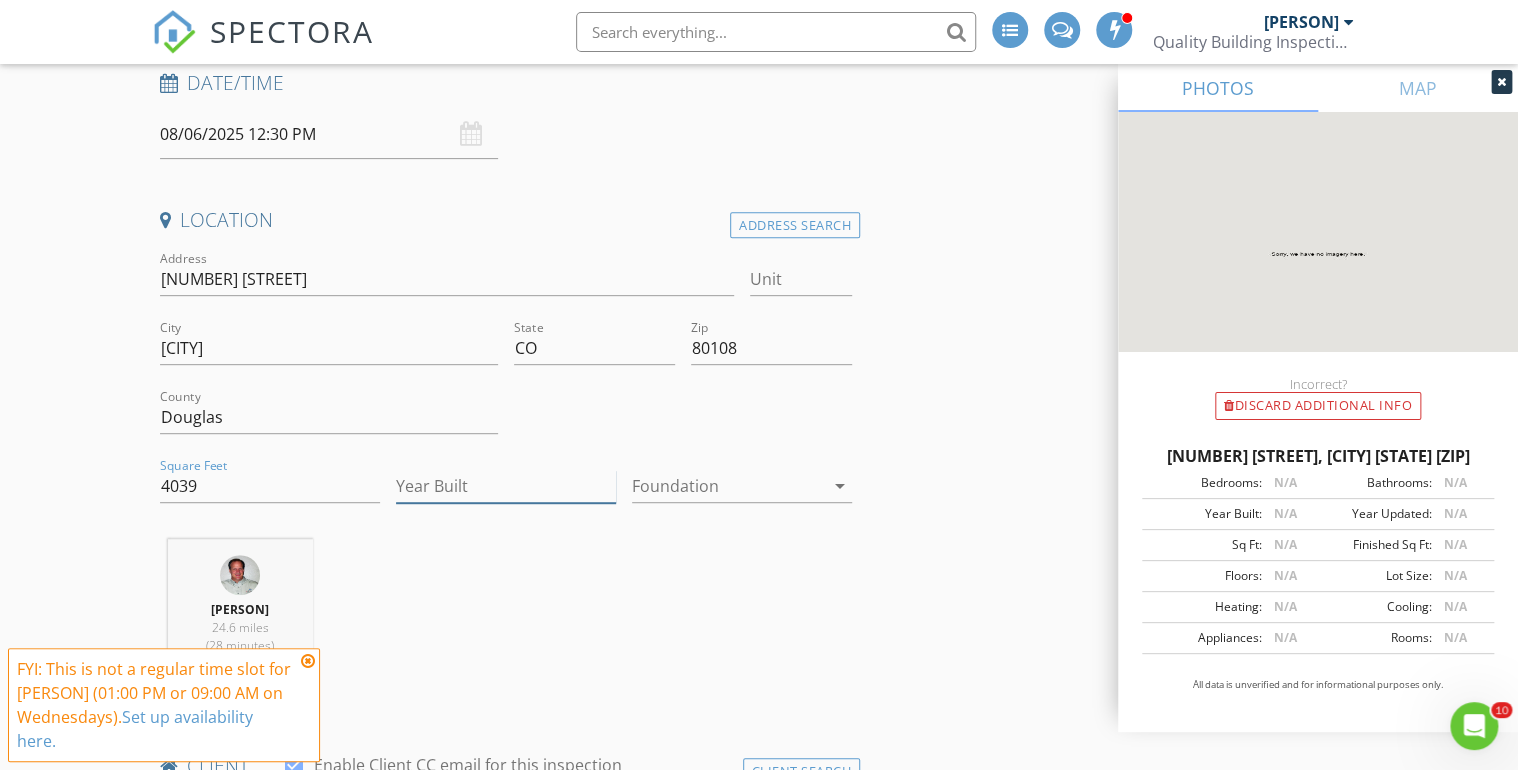 click on "Year Built" at bounding box center [506, 486] 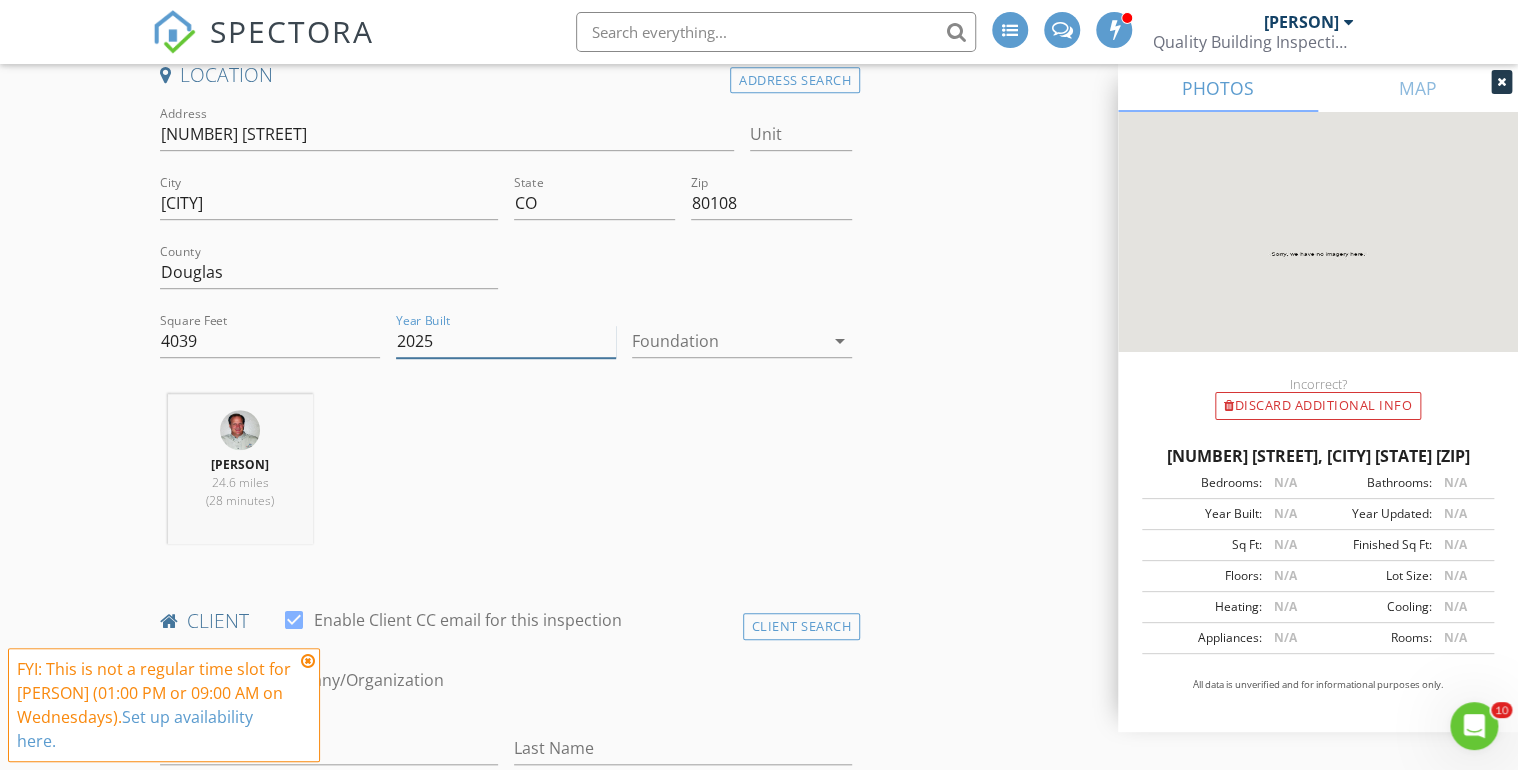 scroll, scrollTop: 480, scrollLeft: 0, axis: vertical 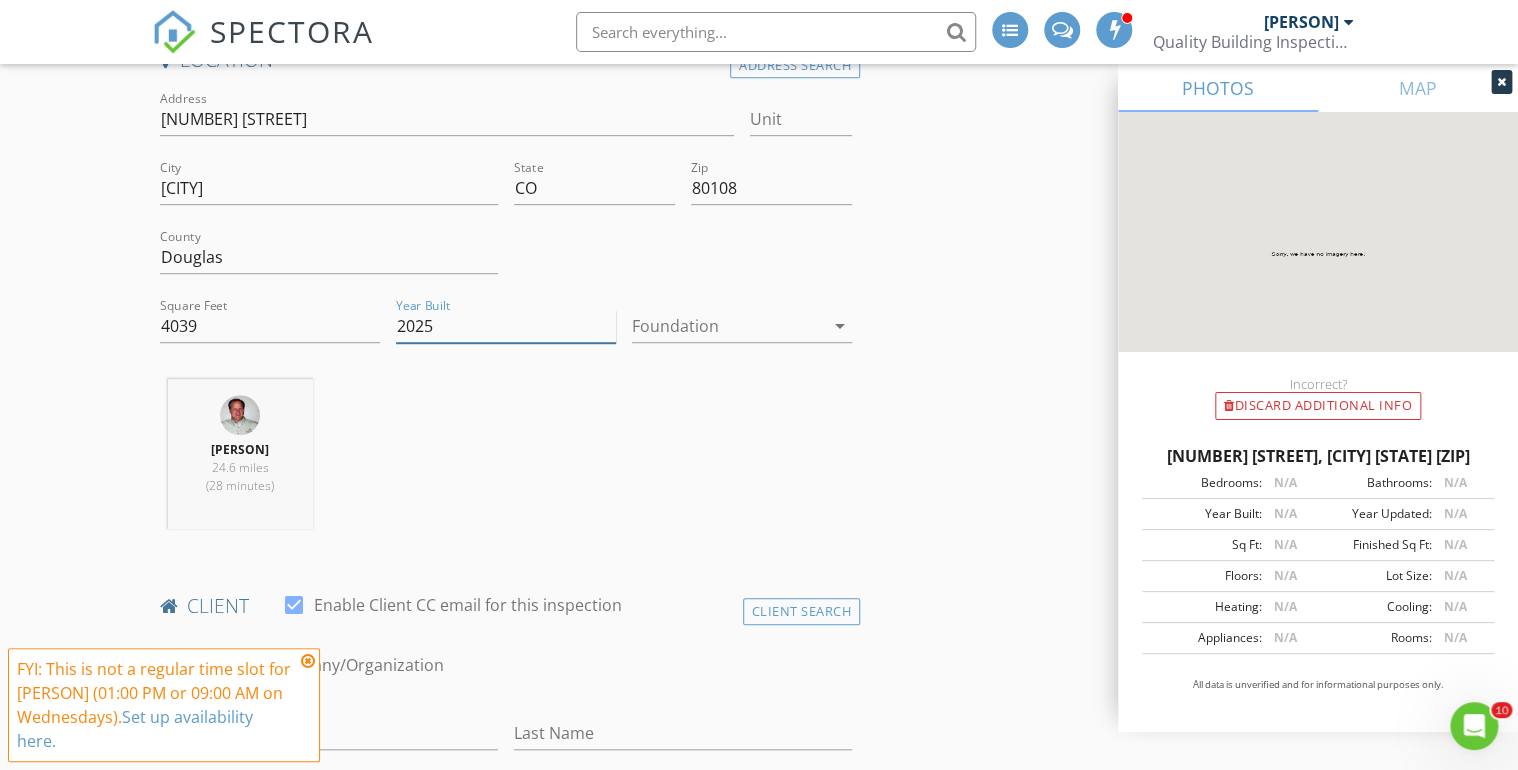 type on "2025" 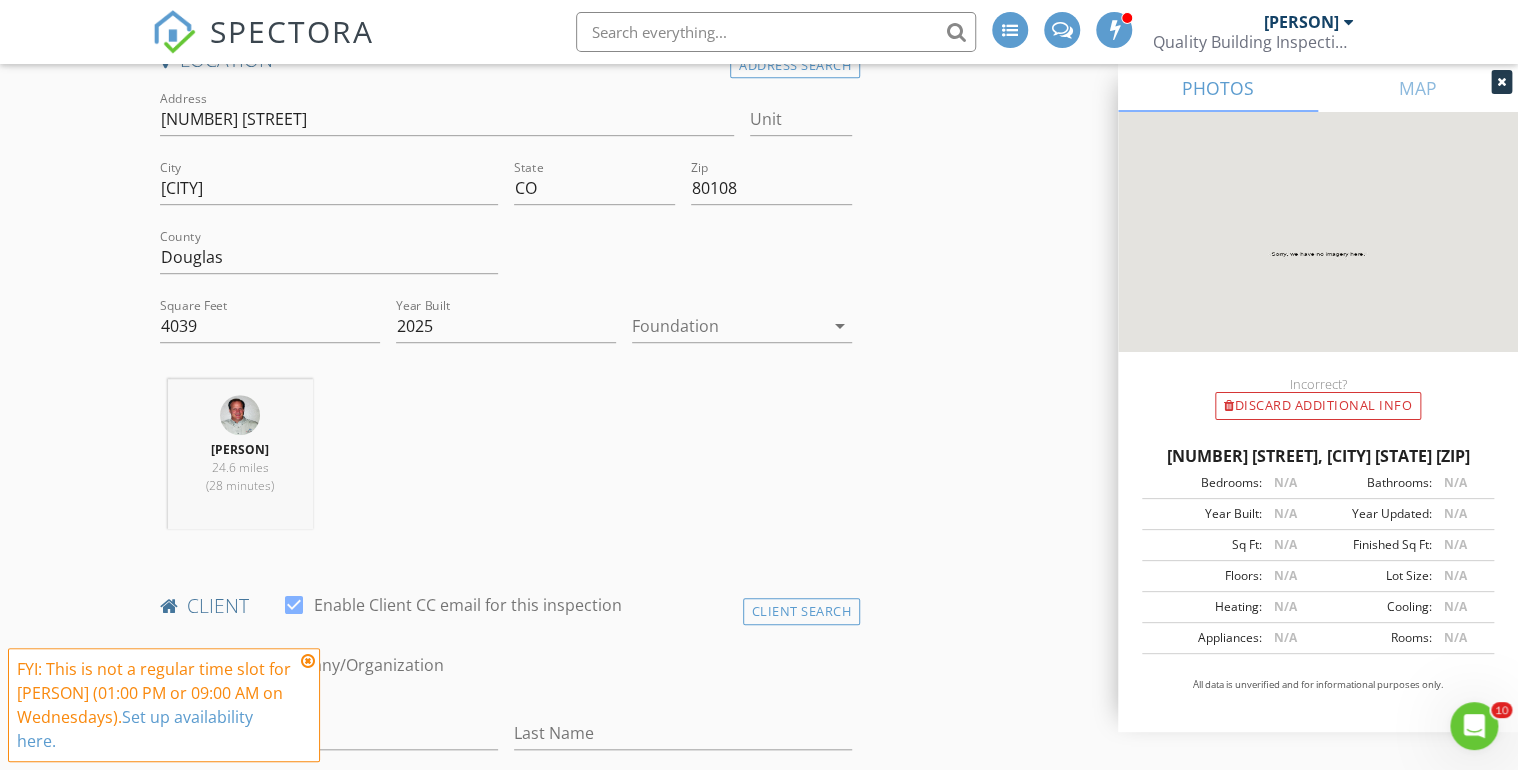 click at bounding box center (308, 661) 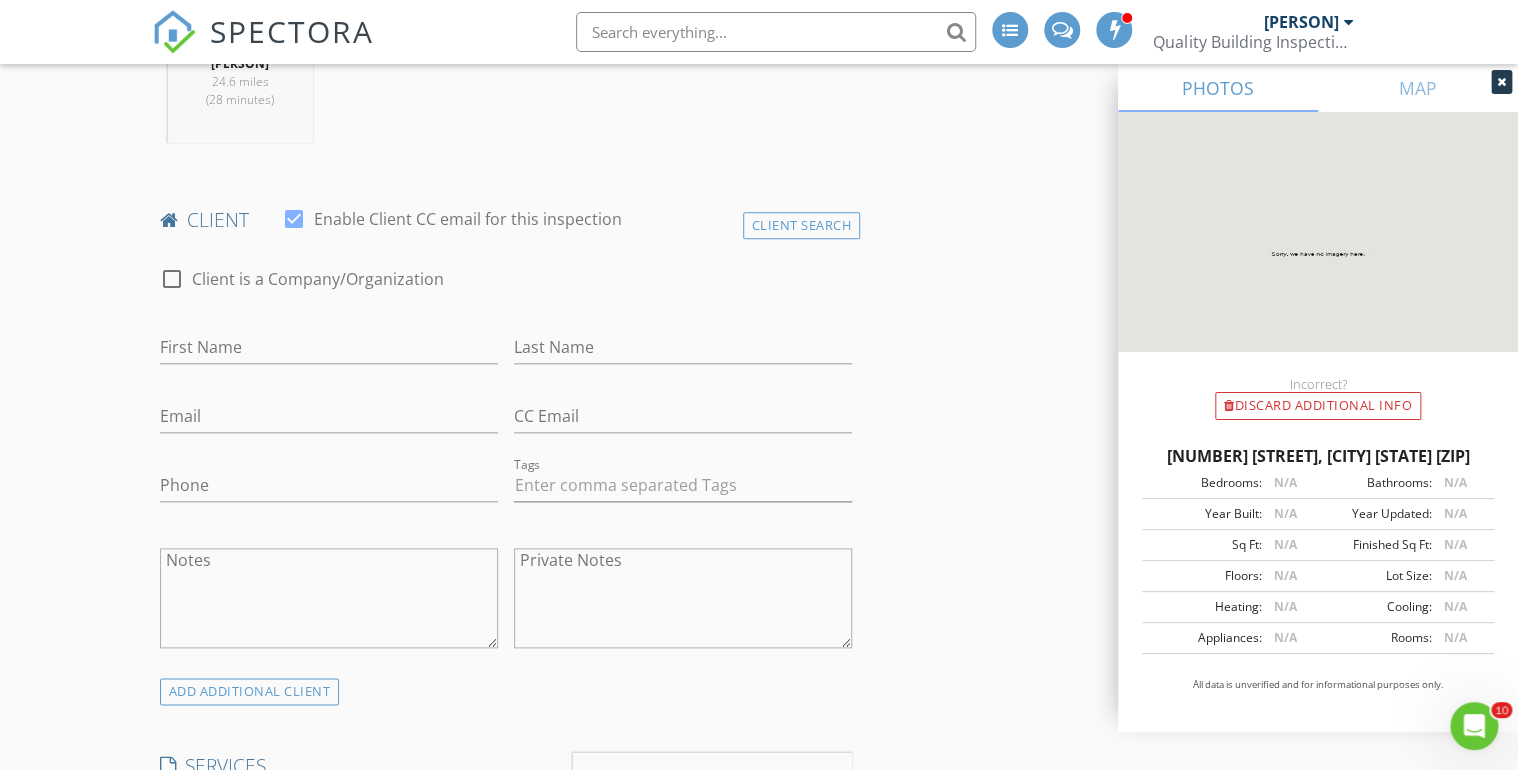 scroll, scrollTop: 880, scrollLeft: 0, axis: vertical 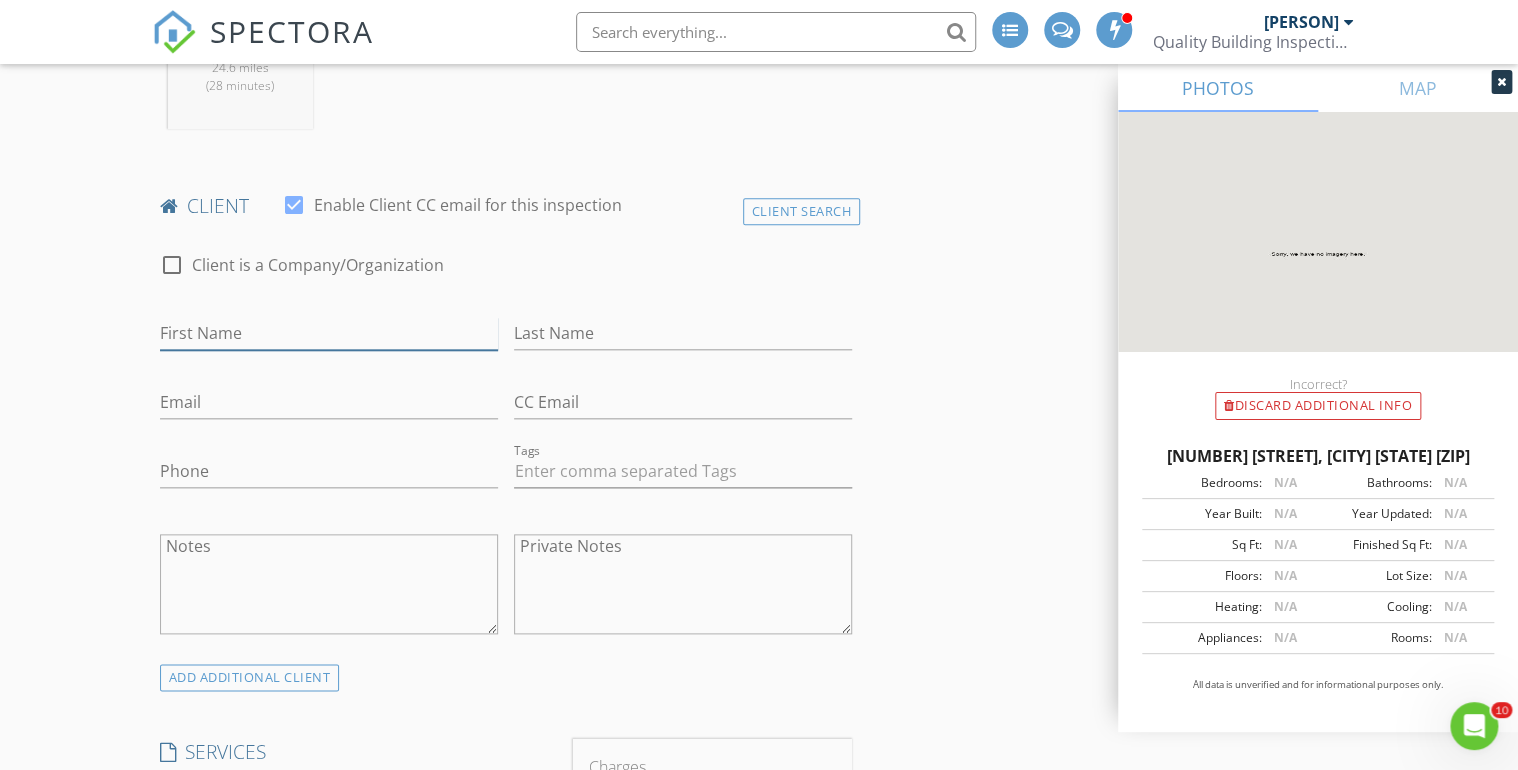 click on "First Name" at bounding box center [329, 333] 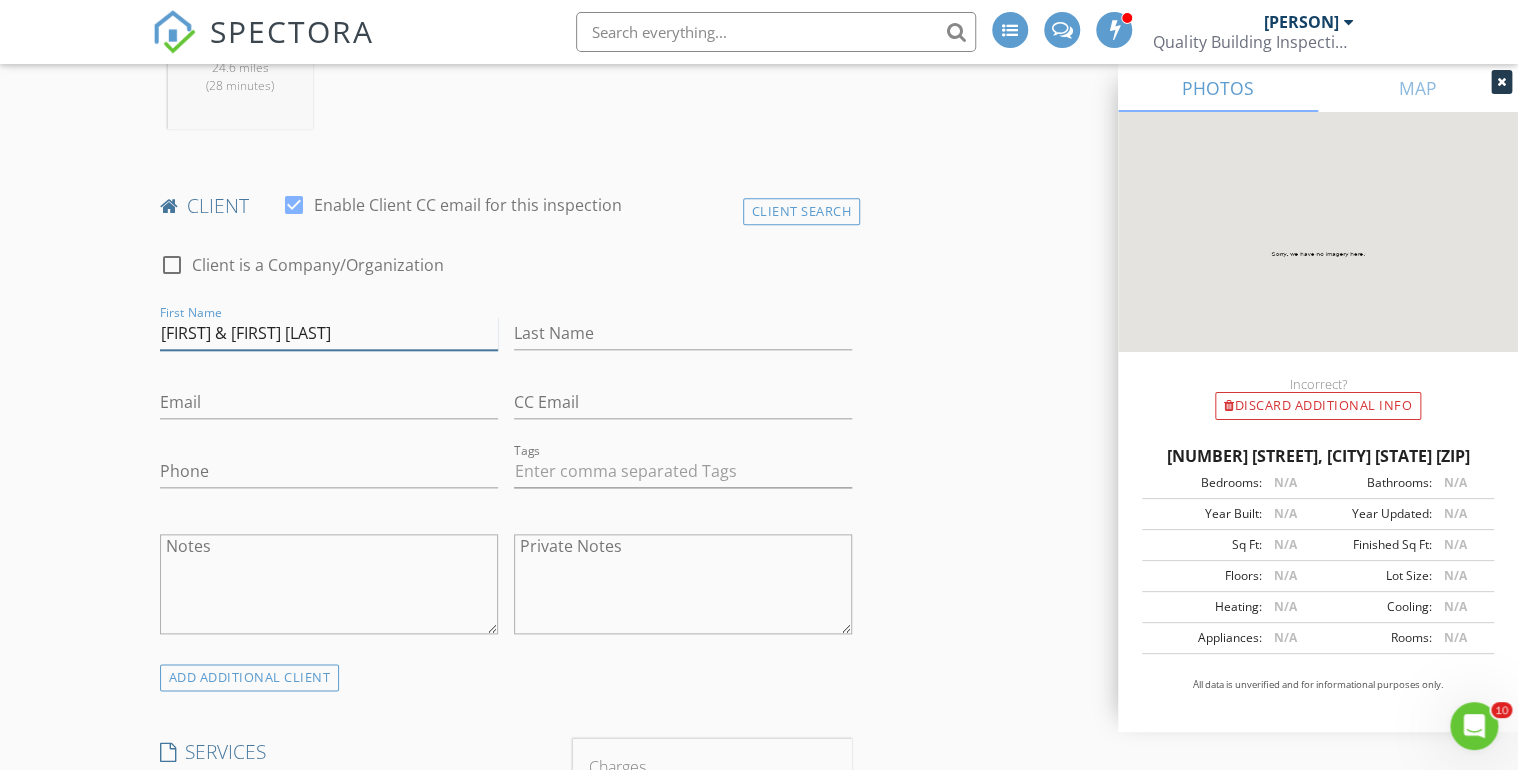 drag, startPoint x: 244, startPoint y: 332, endPoint x: 292, endPoint y: 333, distance: 48.010414 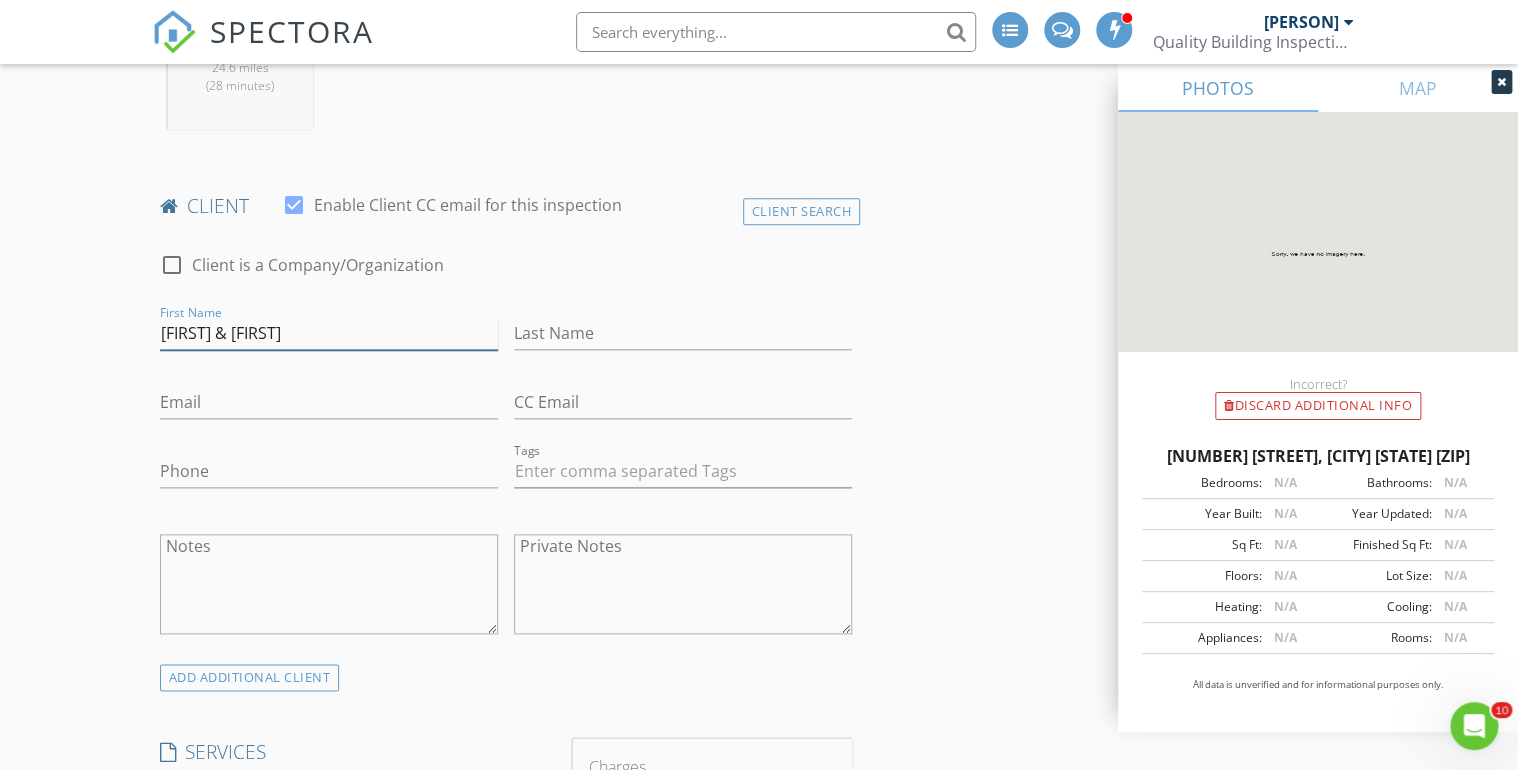 type on "[FIRST] [LAST]" 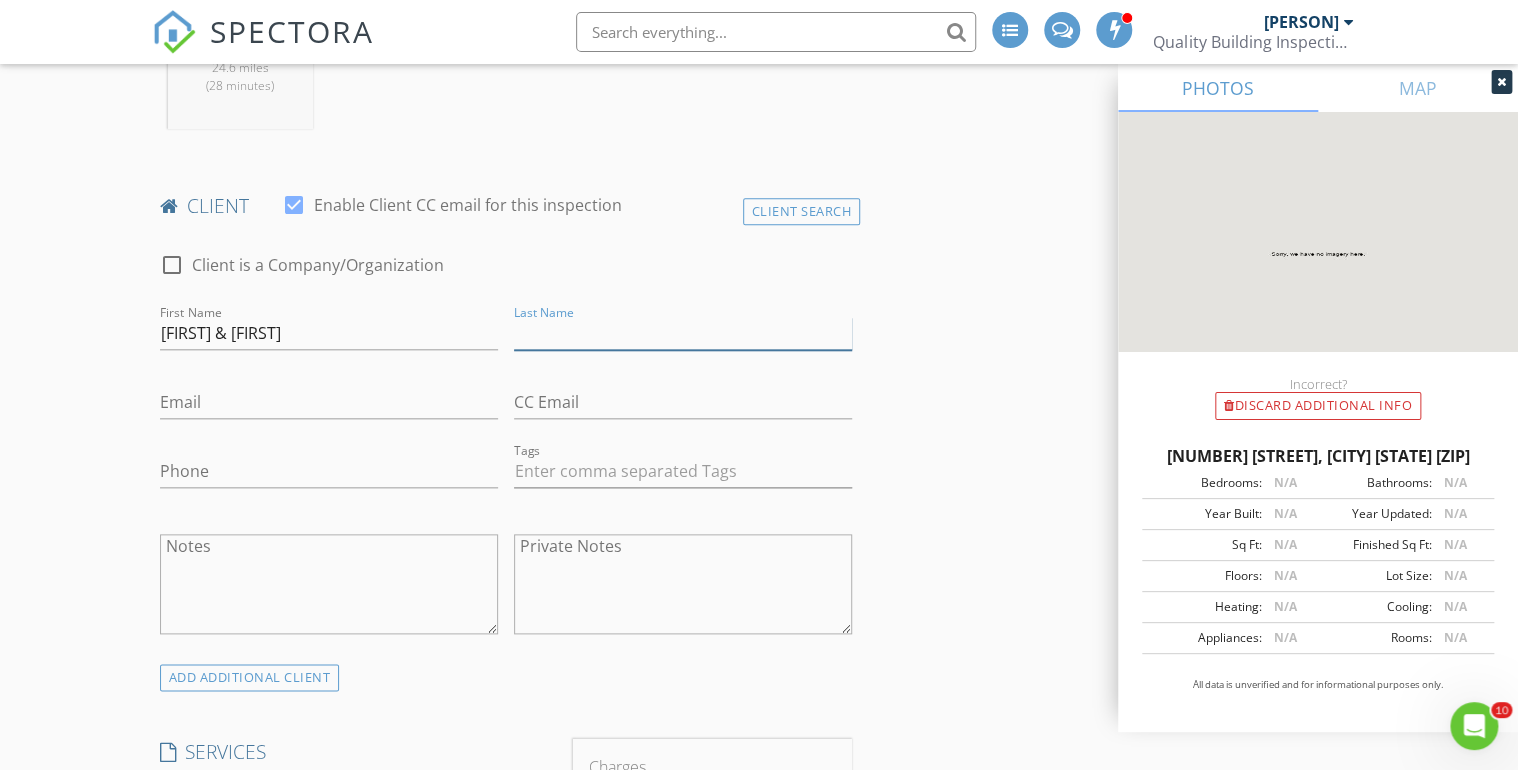 click on "Last Name" at bounding box center (683, 333) 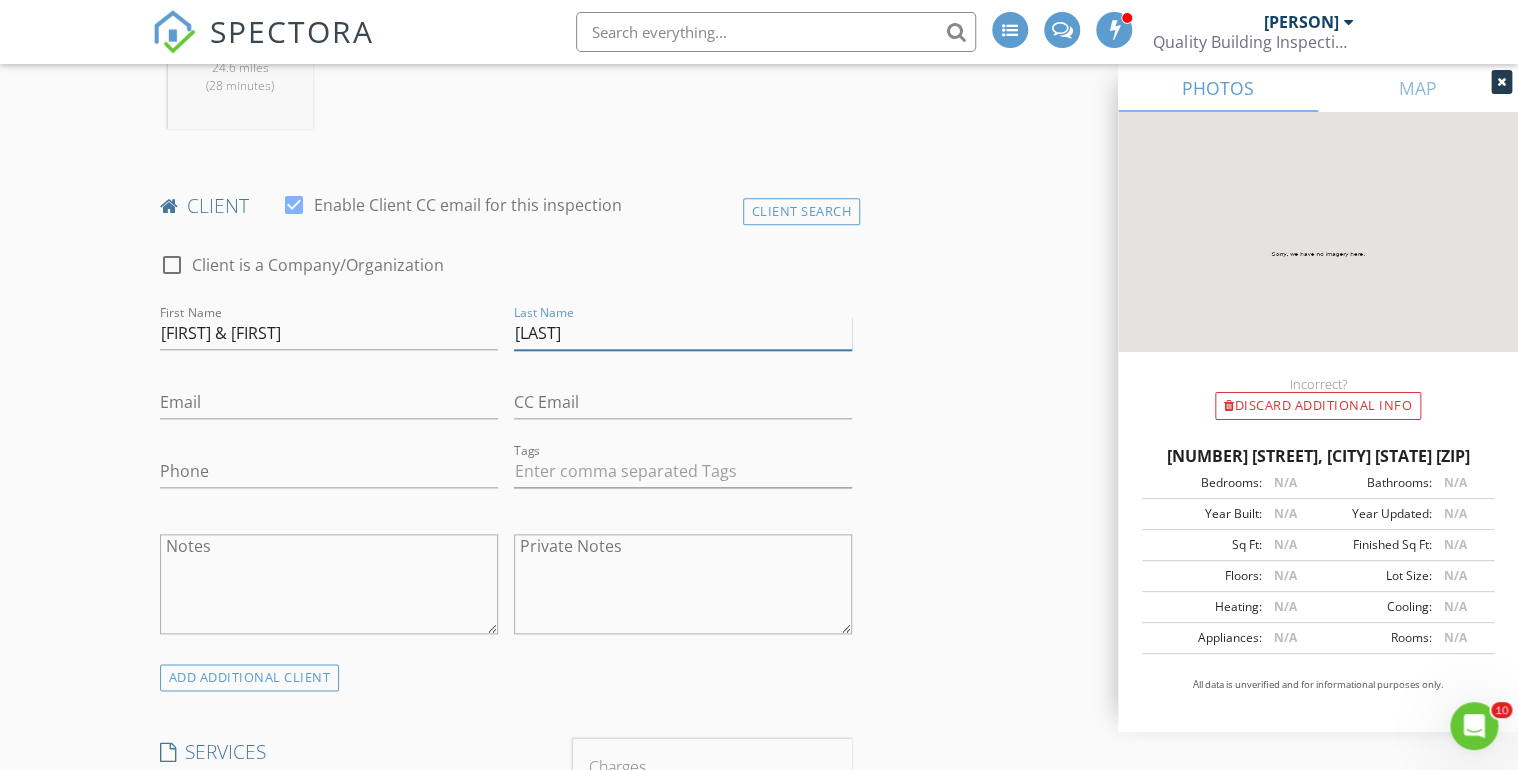 type on "Soucie" 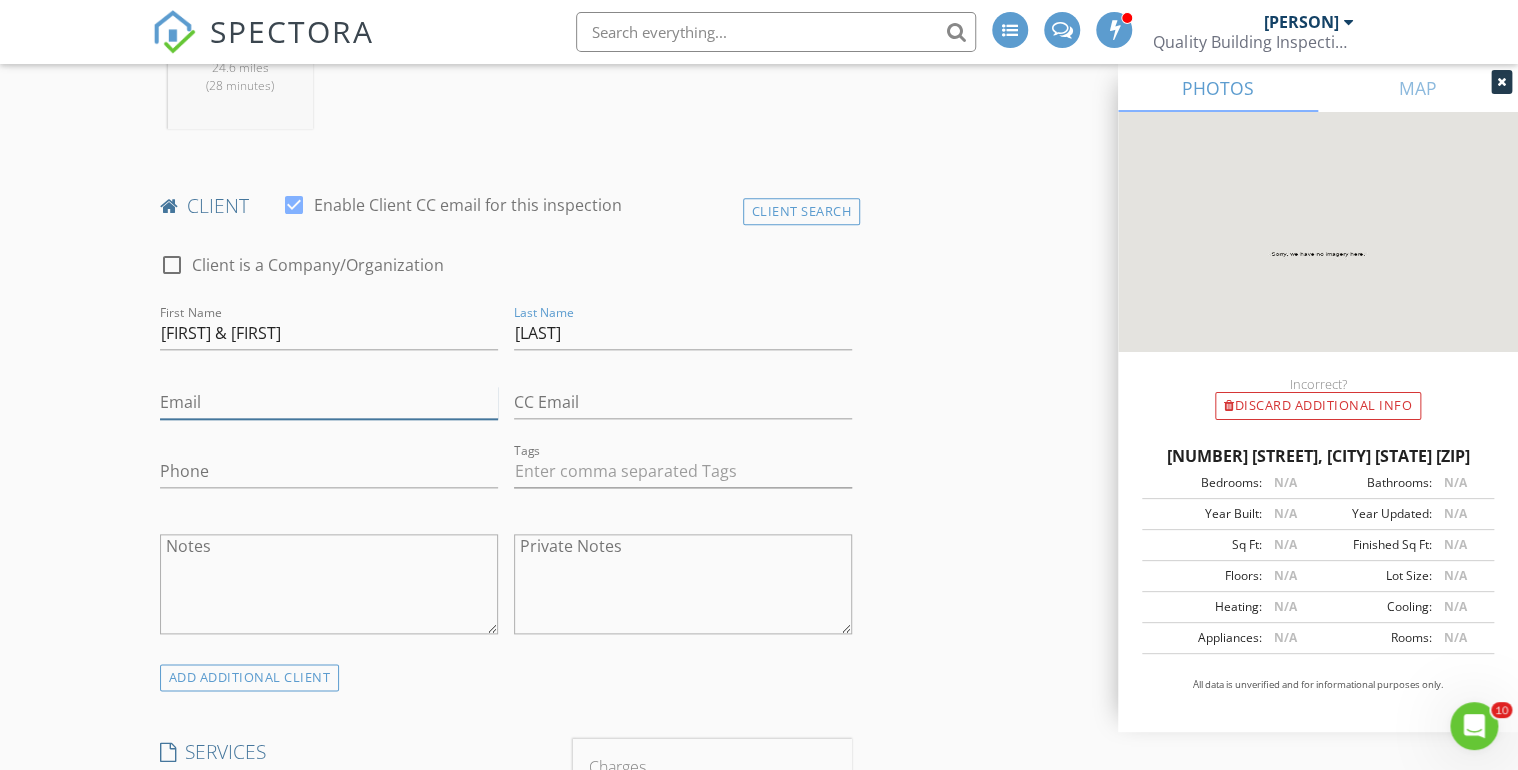 click on "Email" at bounding box center (329, 402) 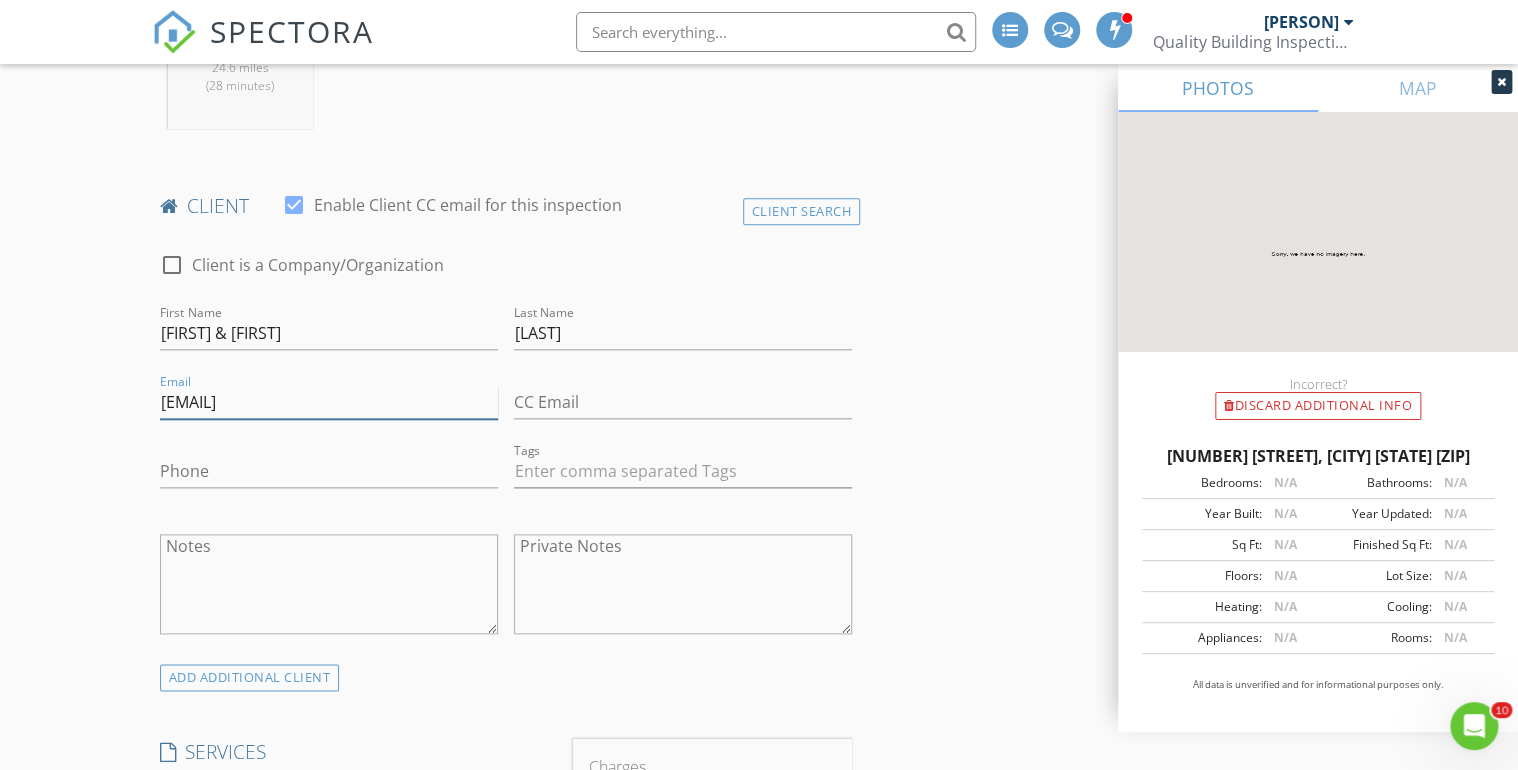 type on "[FIRST].[LAST]@[DOMAIN]" 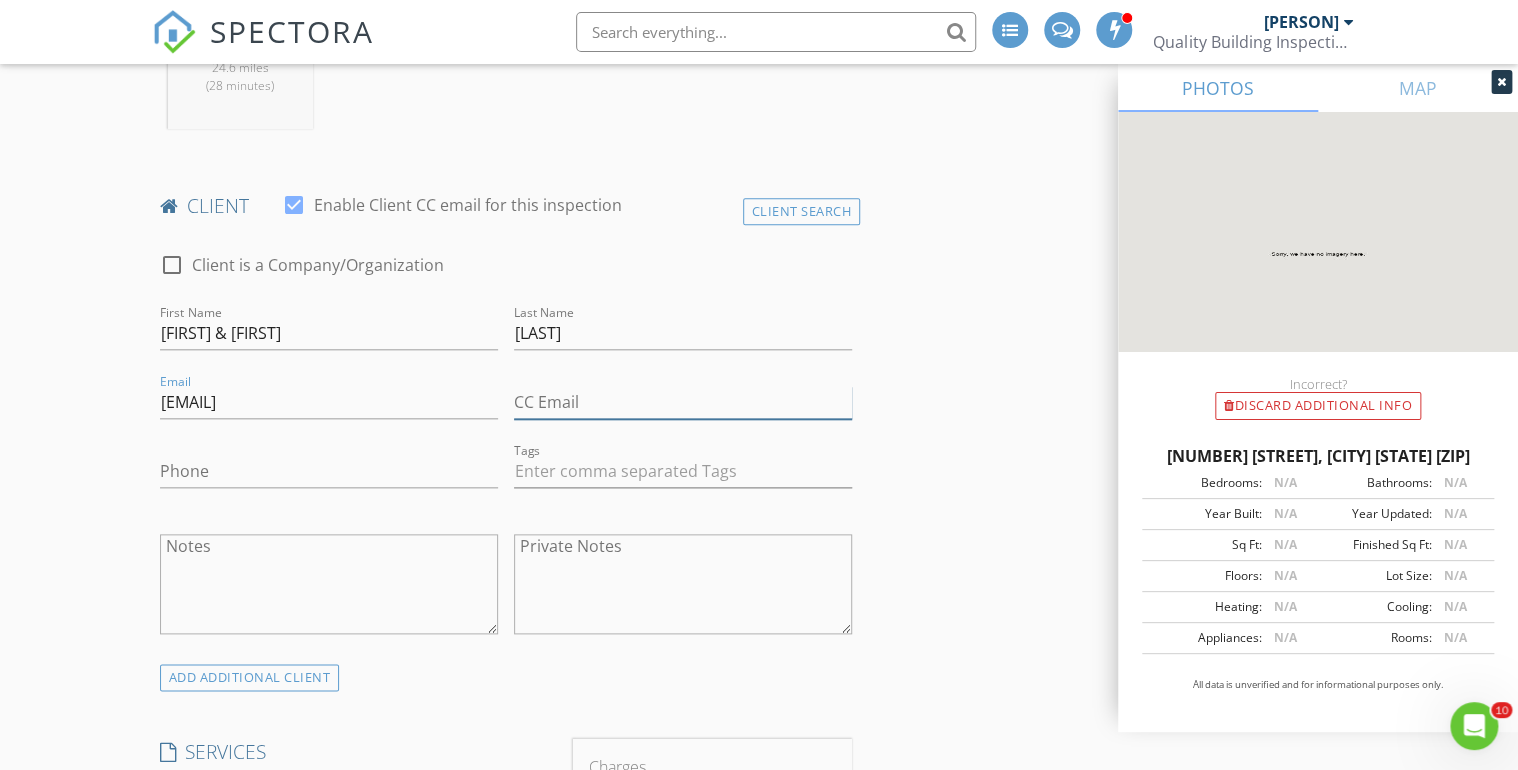 click on "CC Email" at bounding box center [683, 402] 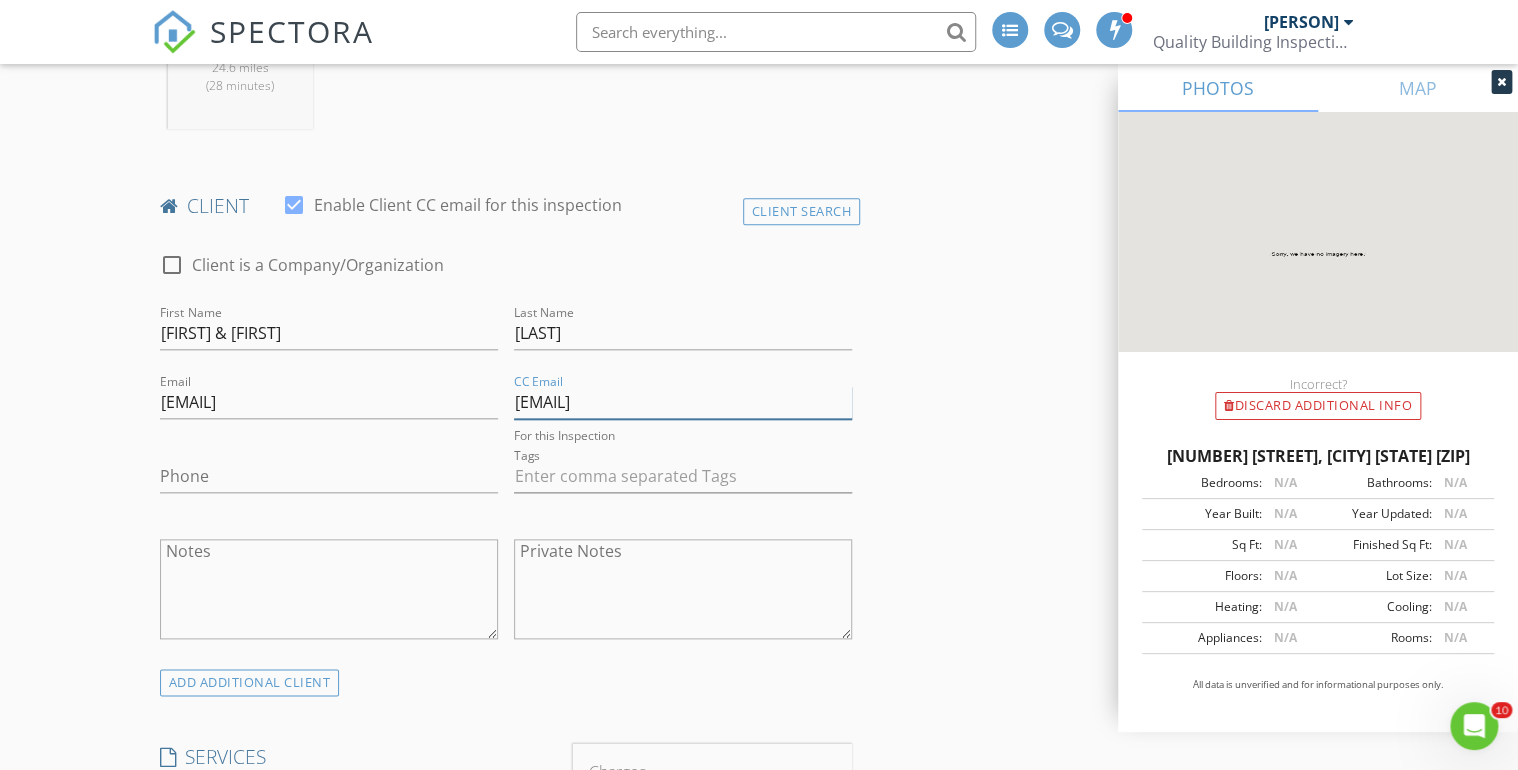 type on "[FIRST]@[DOMAIN]" 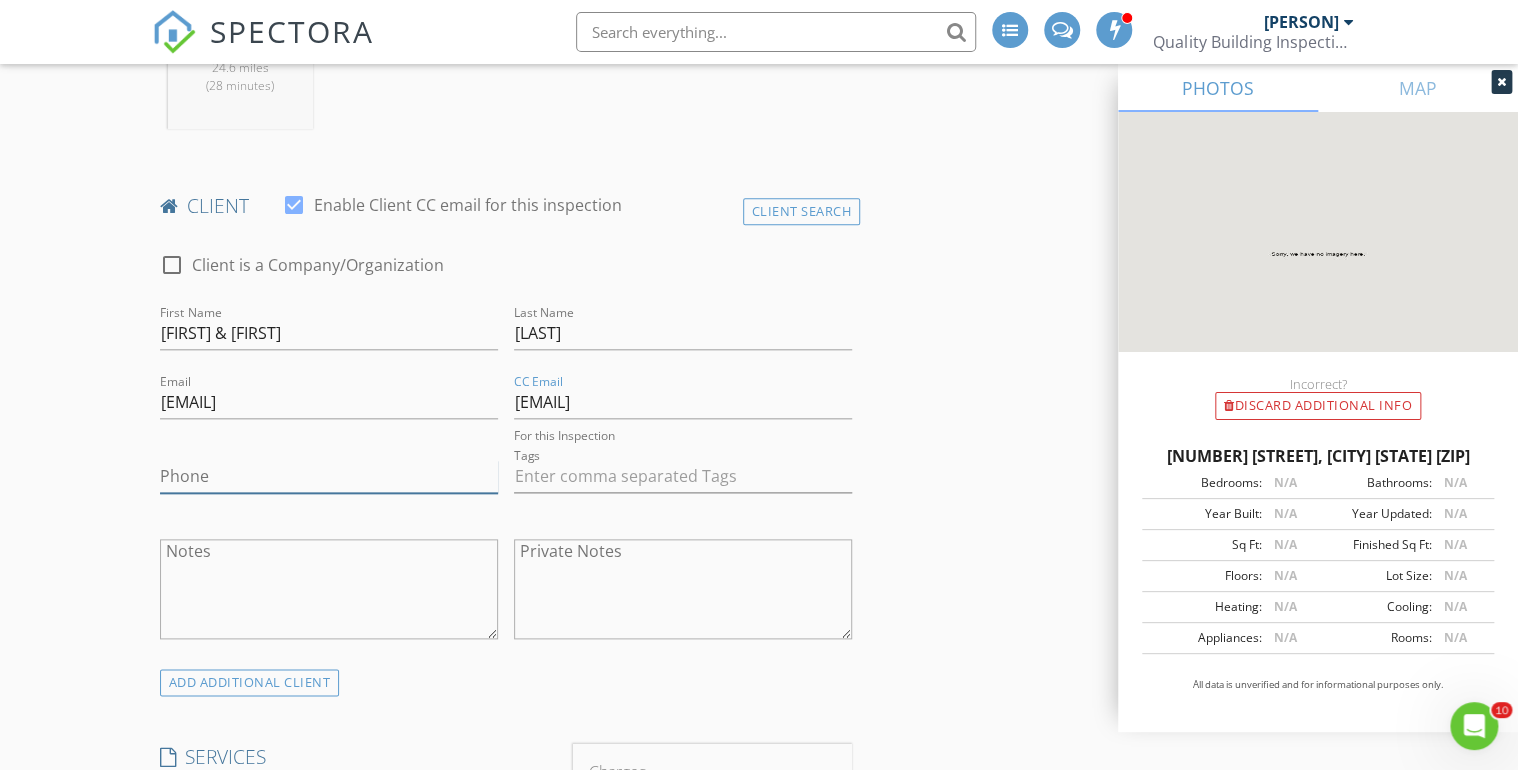 click on "Phone" at bounding box center [329, 476] 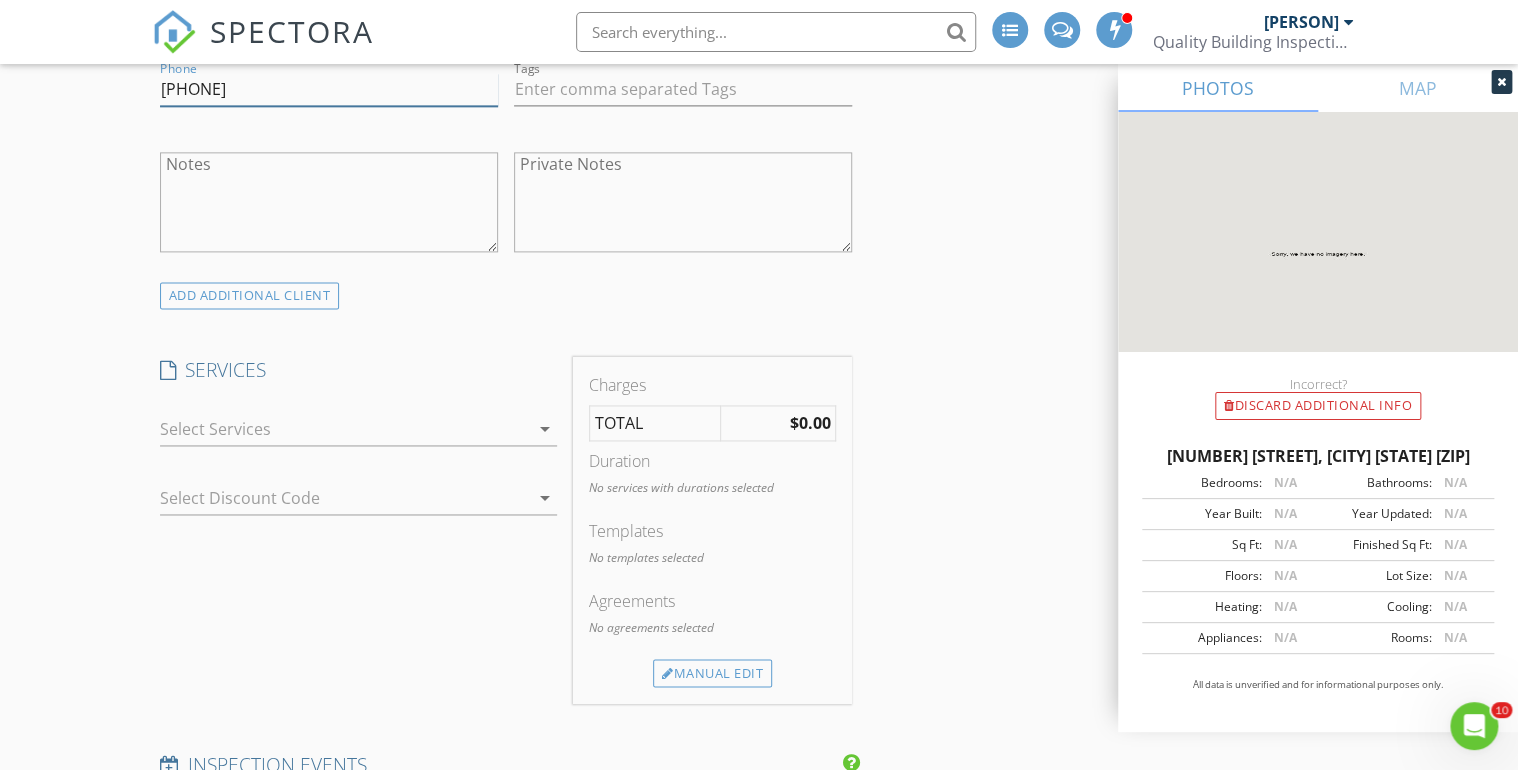 scroll, scrollTop: 1360, scrollLeft: 0, axis: vertical 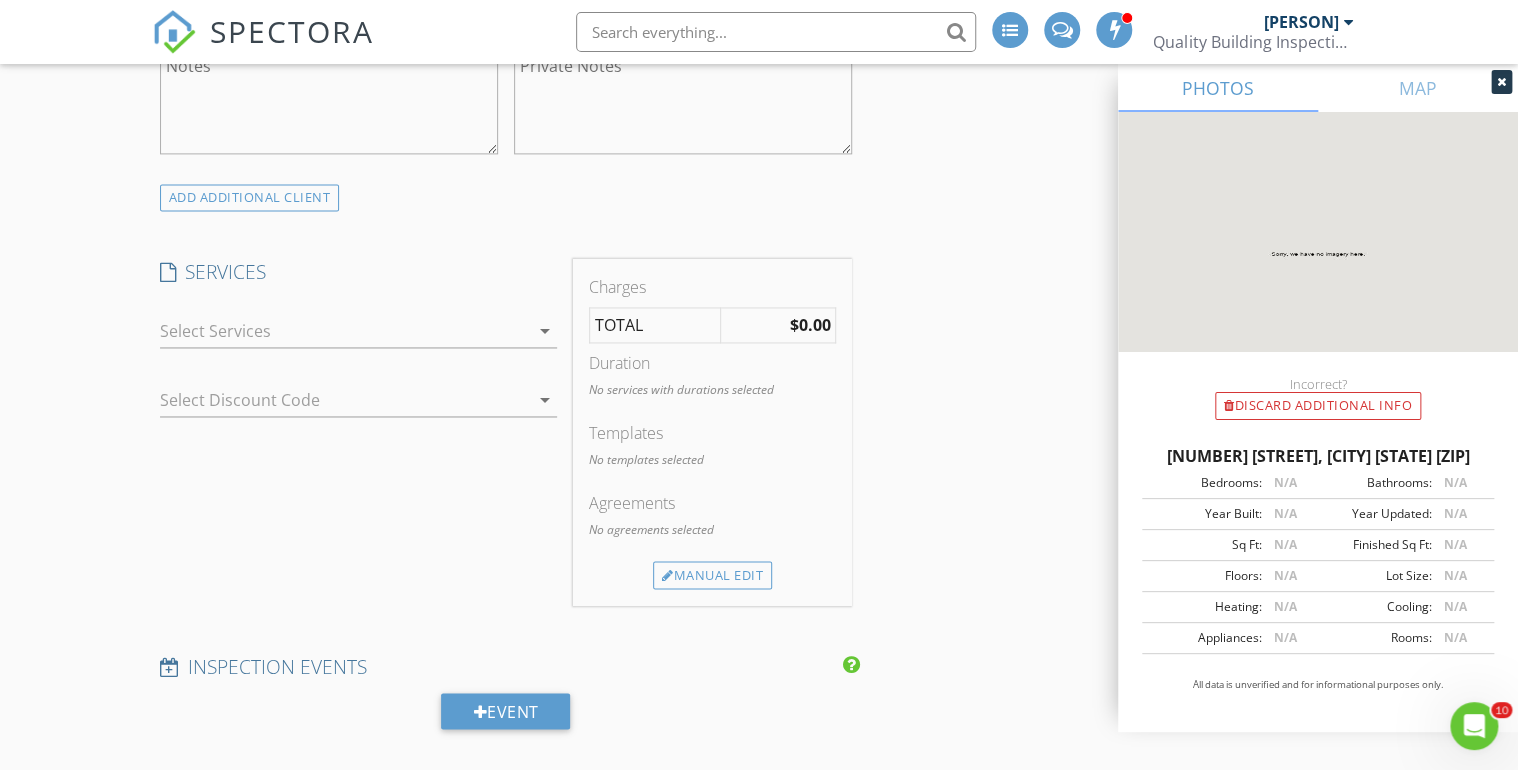 type on "[PHONE]" 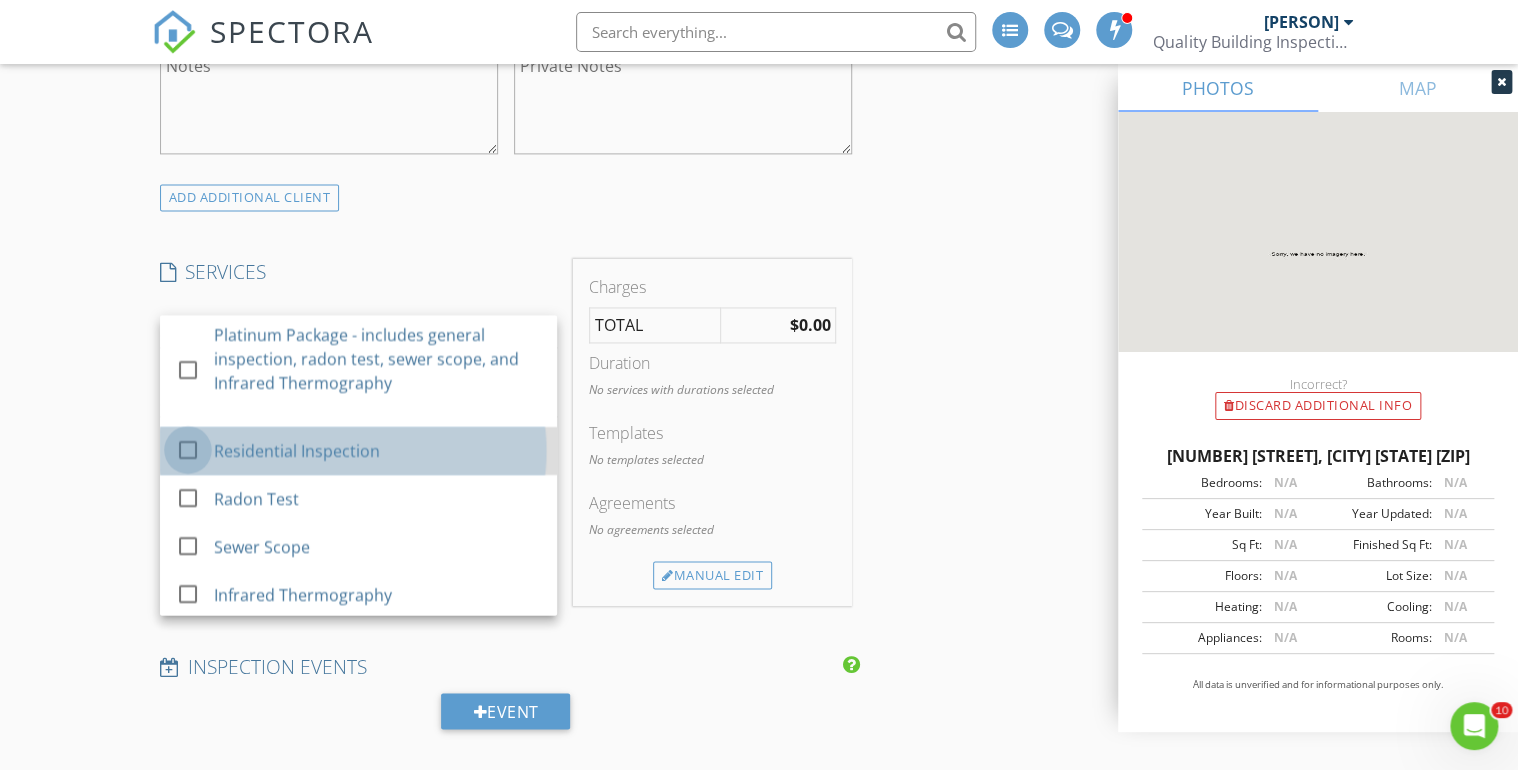 click at bounding box center [188, 450] 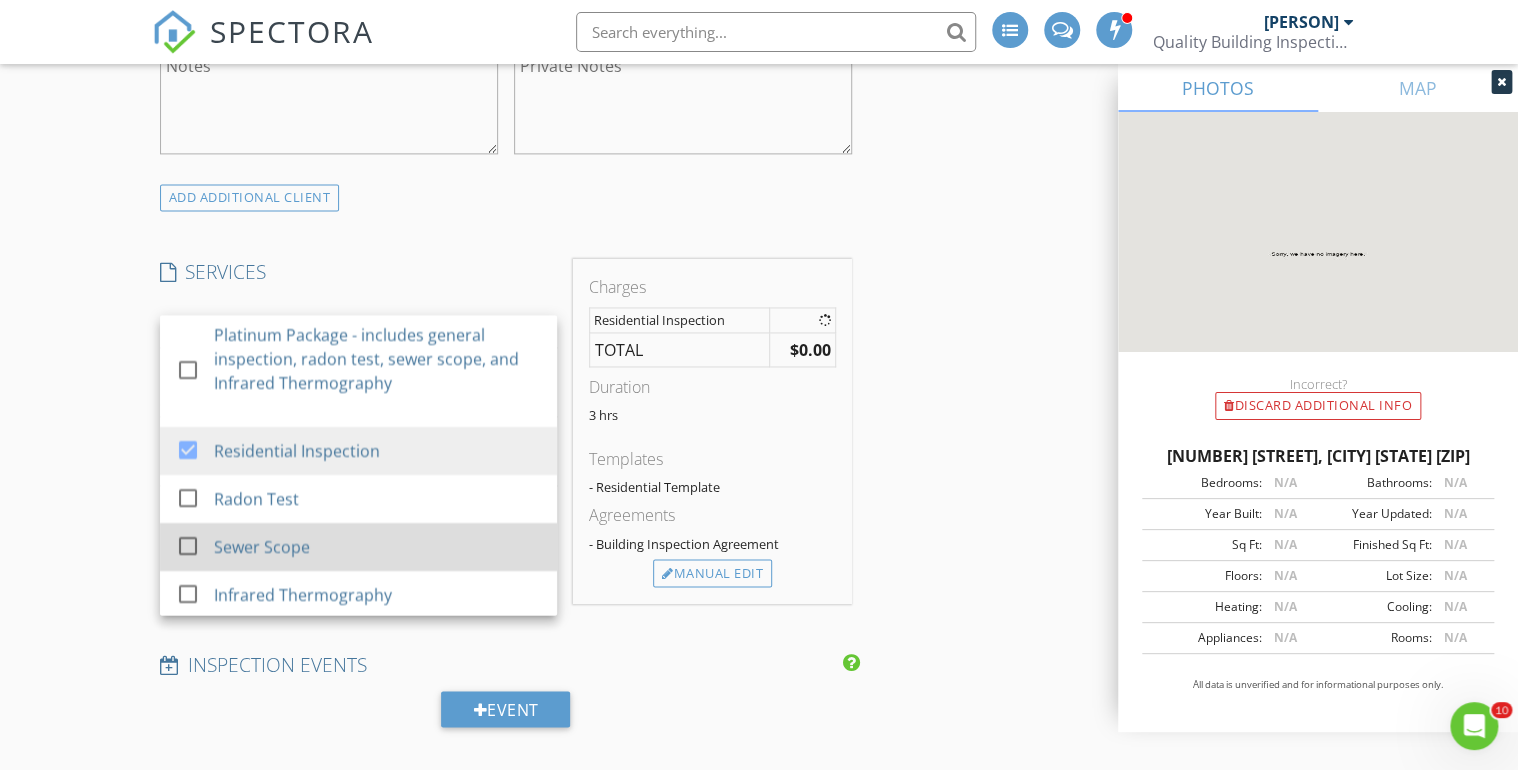 click at bounding box center [188, 546] 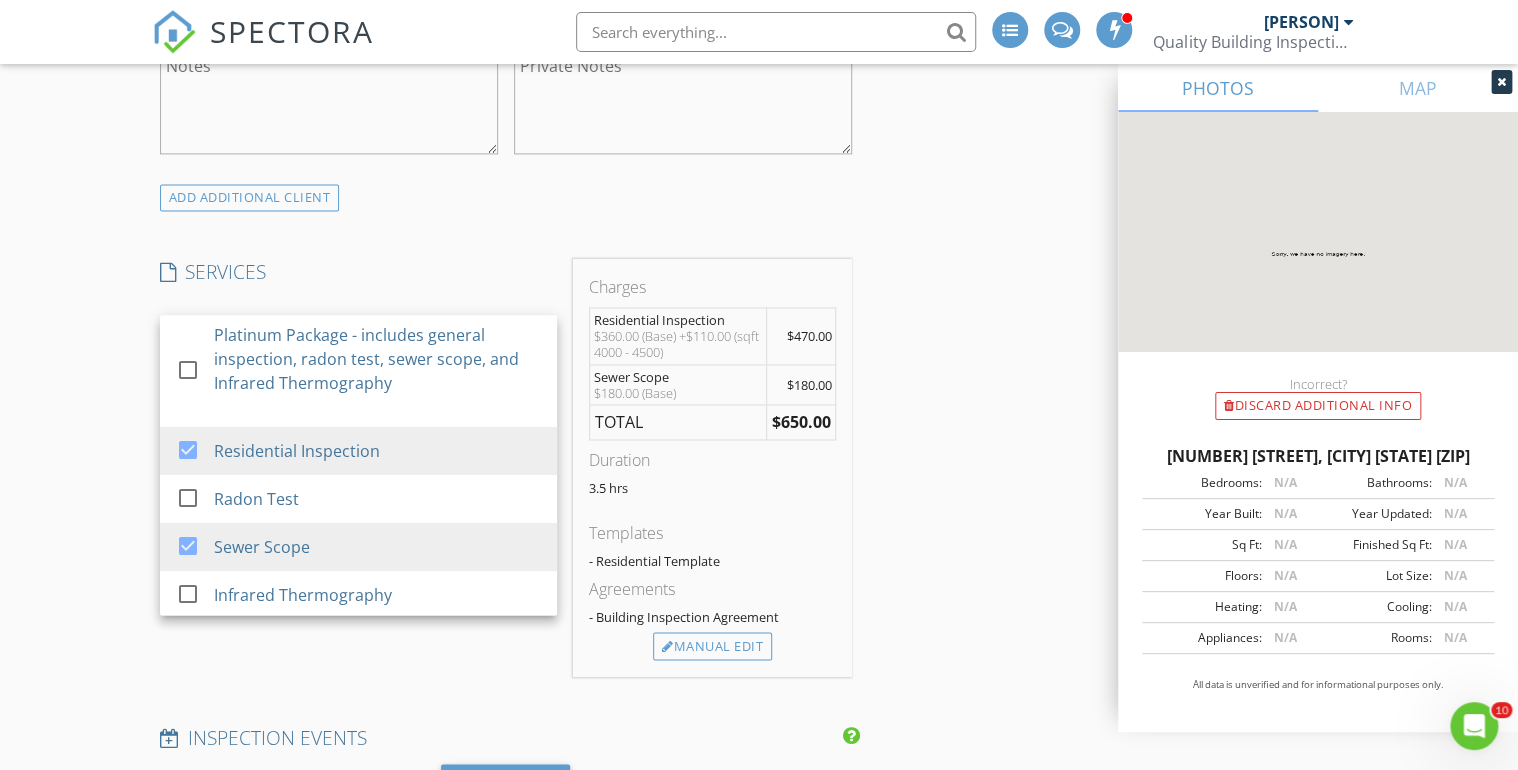 click on "New Inspection
INSPECTOR(S)
check_box   Doug Fast   PRIMARY   check_box_outline_blank   Bronson Reyna     Doug Fast arrow_drop_down   check_box_outline_blank Doug Fast specifically requested
Date/Time
08/06/2025 12:30 PM
Location
Address Search       Address 7374 Timberstone St   Unit   City Castle Pines   State CO   Zip 80108   County Douglas     Square Feet 4039   Year Built 2025   Foundation arrow_drop_down     Doug Fast     24.6 miles     (28 minutes)
client
check_box Enable Client CC email for this inspection   Client Search     check_box_outline_blank Client is a Company/Organization     First Name Jill & Justin   Last Name Soucie   Email jillian.soucie1006@gmail.com   CC Email justin@gandscapital.com   Phone 303-912-5513         Tags         Notes   Private Notes
ADD ADDITIONAL client" at bounding box center [759, 763] 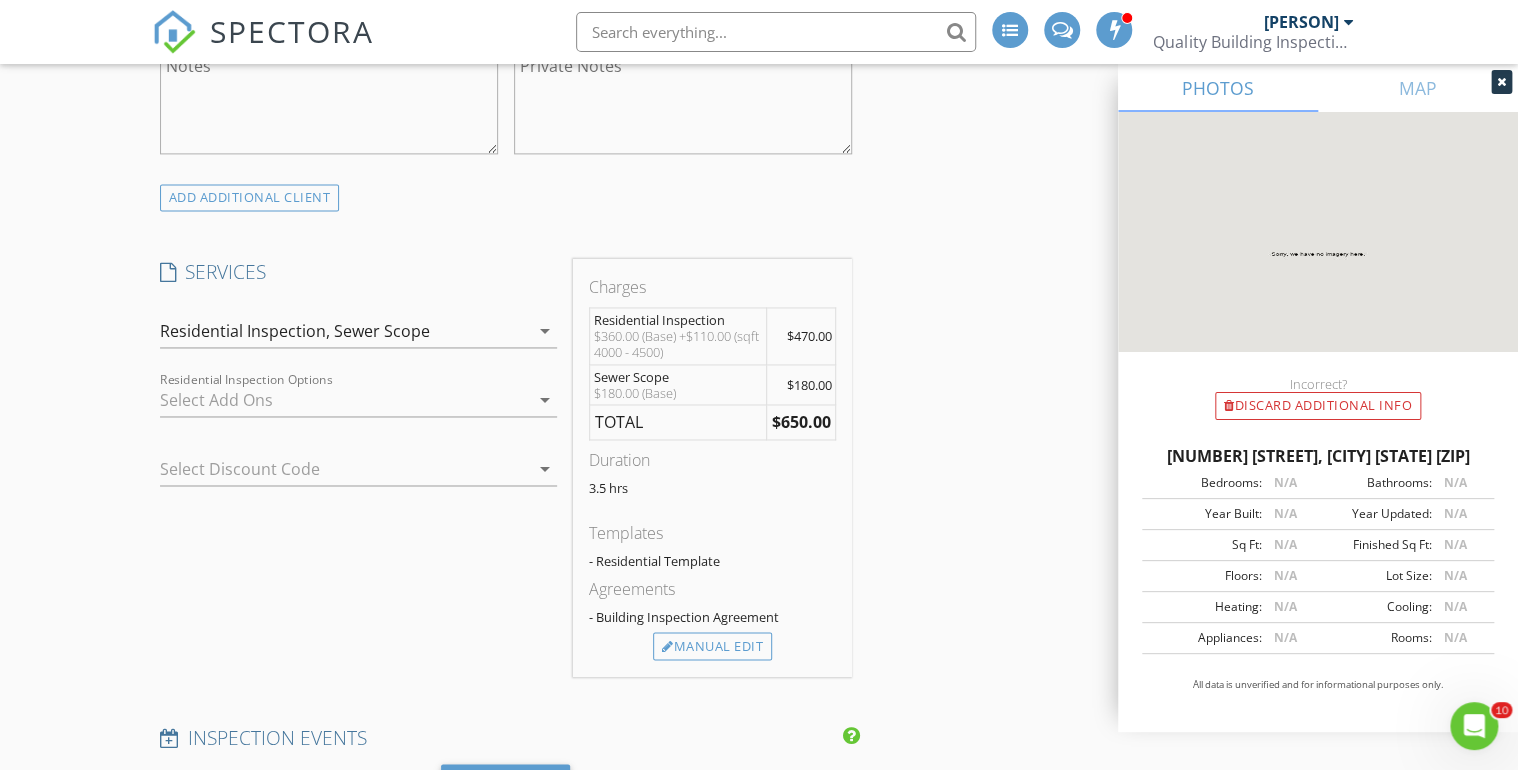 click on "arrow_drop_down" at bounding box center (545, 331) 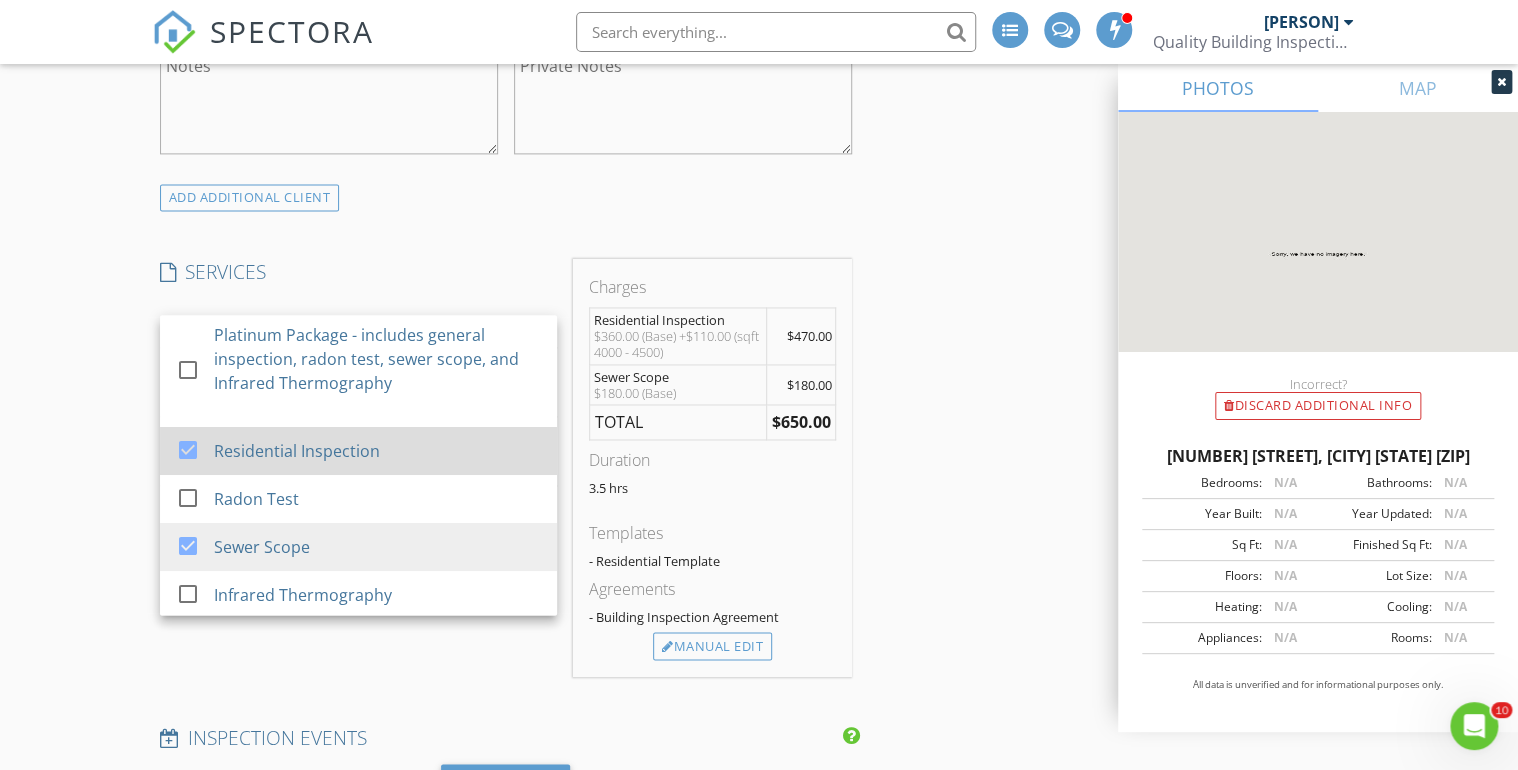 click at bounding box center (188, 450) 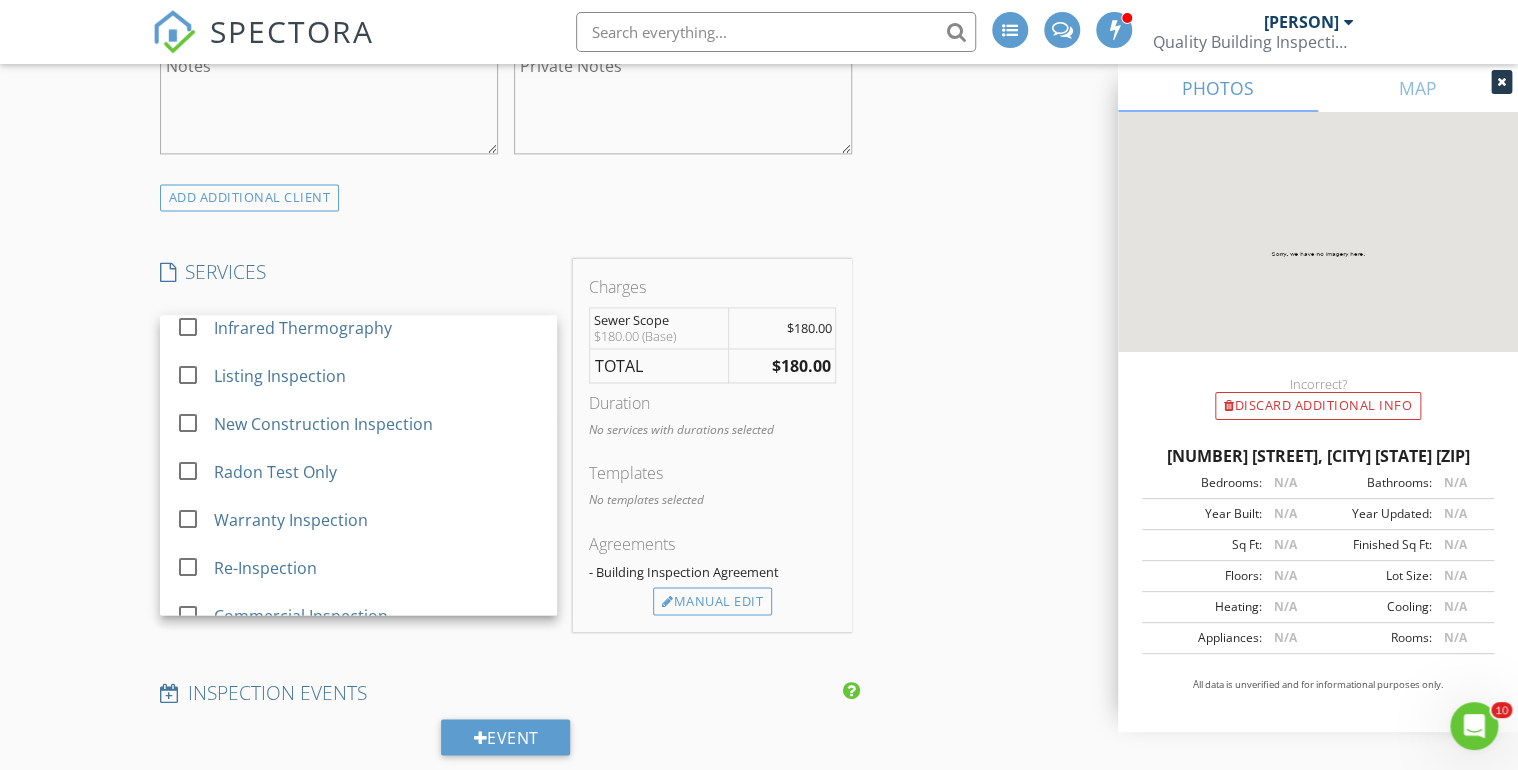 scroll, scrollTop: 292, scrollLeft: 0, axis: vertical 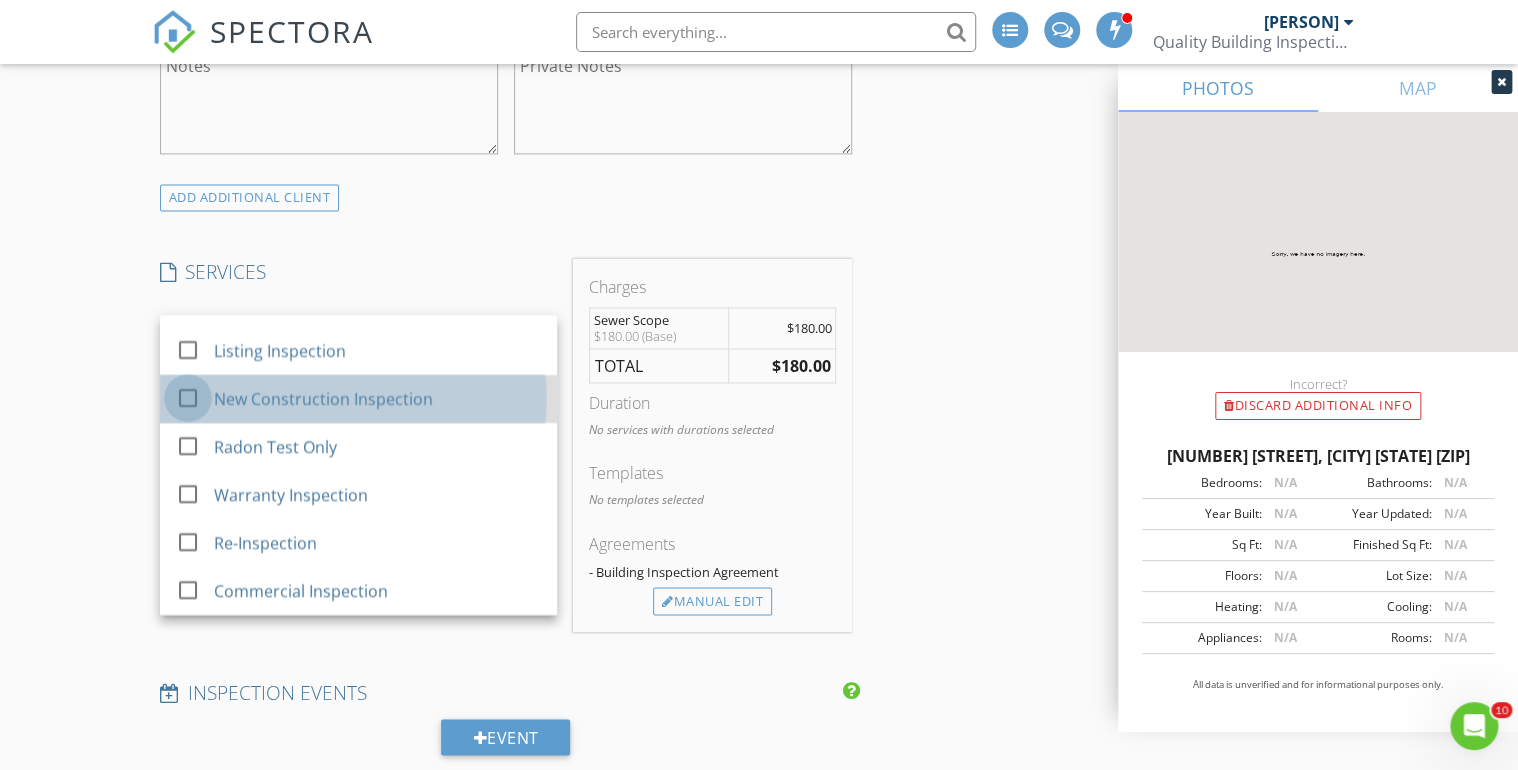 click at bounding box center [188, 398] 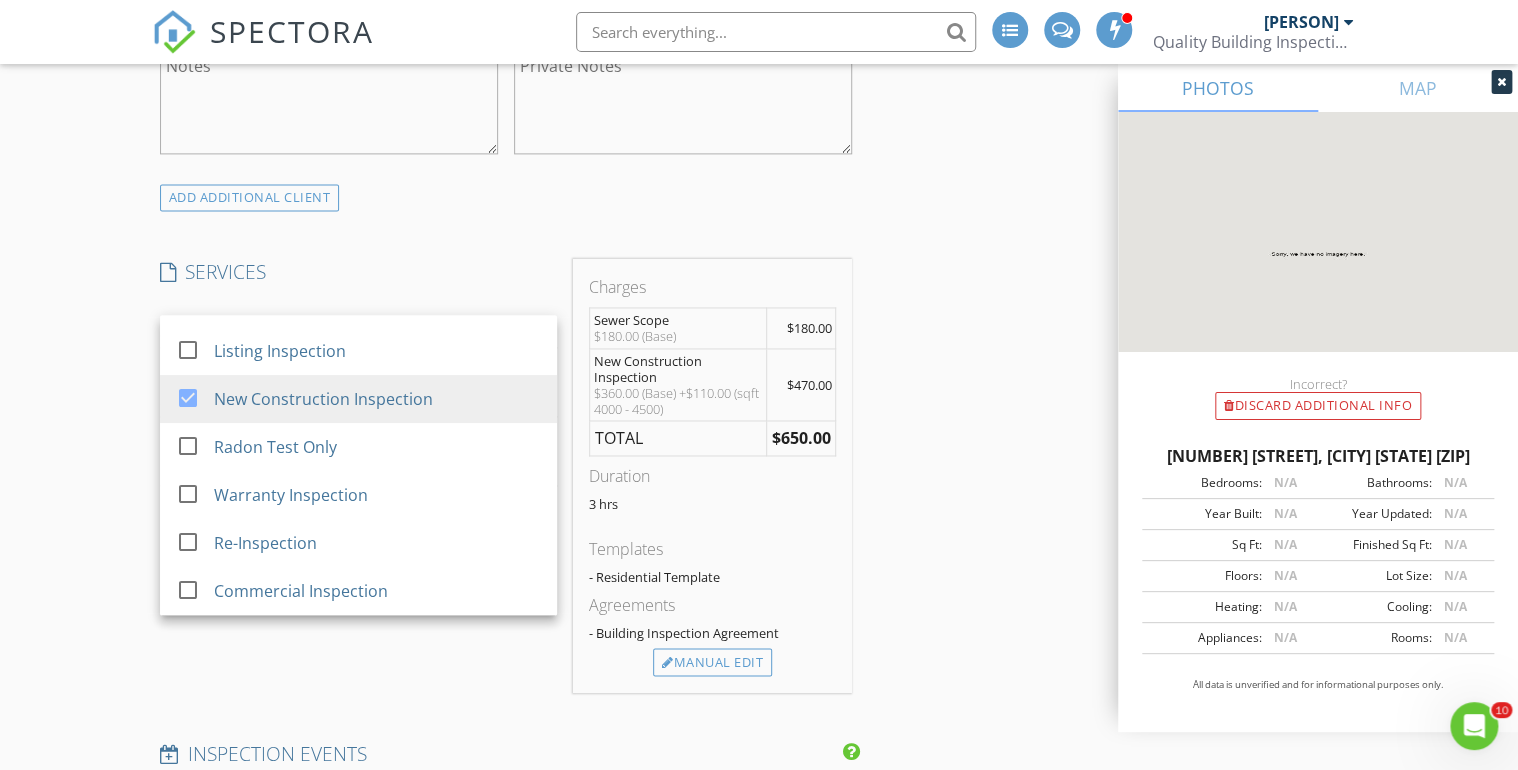 click on "New Inspection
INSPECTOR(S)
check_box   Doug Fast   PRIMARY   check_box_outline_blank   Bronson Reyna     Doug Fast arrow_drop_down   check_box_outline_blank Doug Fast specifically requested
Date/Time
08/06/2025 12:30 PM
Location
Address Search       Address 7374 Timberstone St   Unit   City Castle Pines   State CO   Zip 80108   County Douglas     Square Feet 4039   Year Built 2025   Foundation arrow_drop_down     Doug Fast     24.6 miles     (28 minutes)
client
check_box Enable Client CC email for this inspection   Client Search     check_box_outline_blank Client is a Company/Organization     First Name Jill & Justin   Last Name Soucie   Email jillian.soucie1006@gmail.com   CC Email justin@gandscapital.com   Phone 303-912-5513         Tags         Notes   Private Notes
ADD ADDITIONAL client" at bounding box center [759, 771] 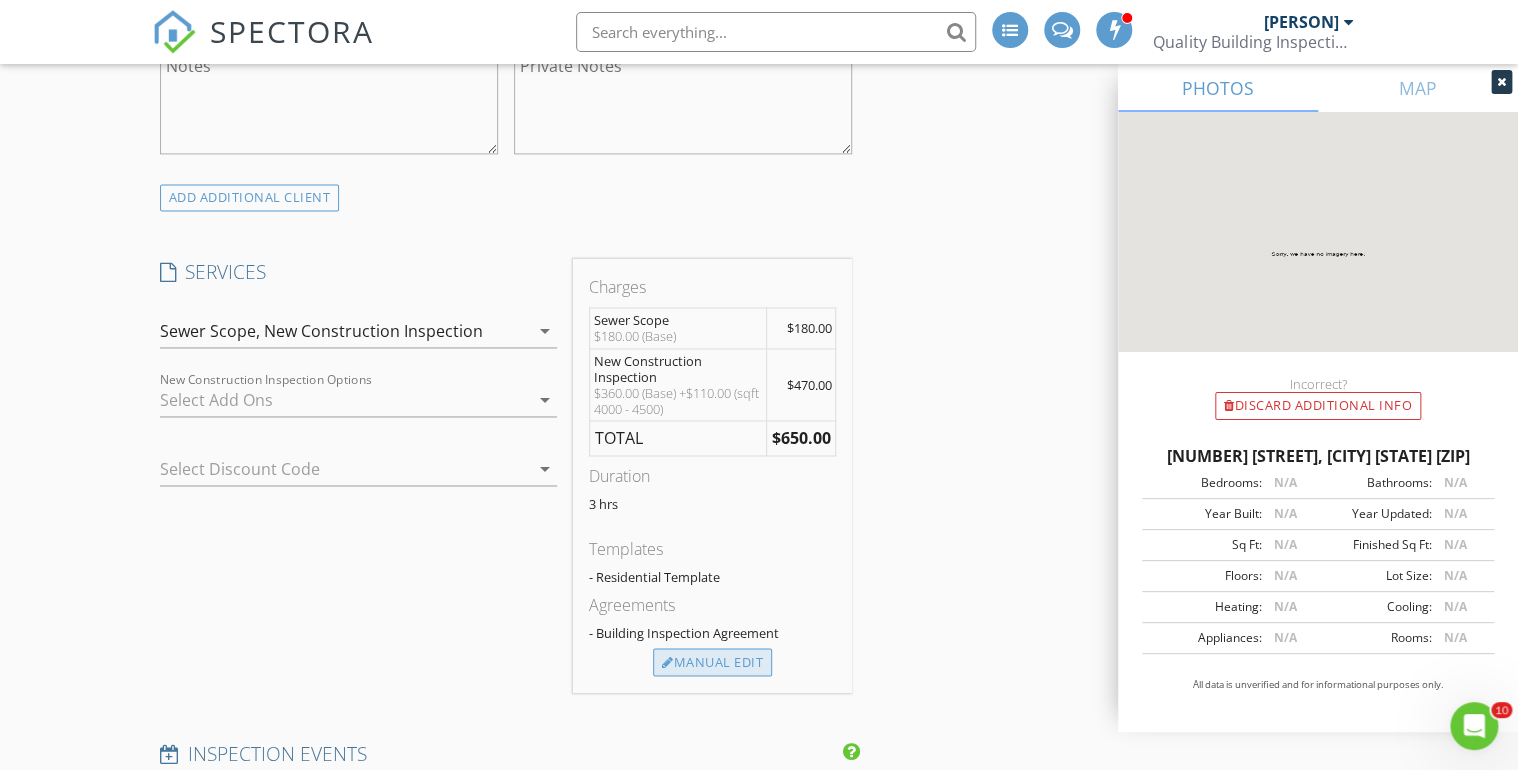 click on "Manual Edit" at bounding box center [712, 662] 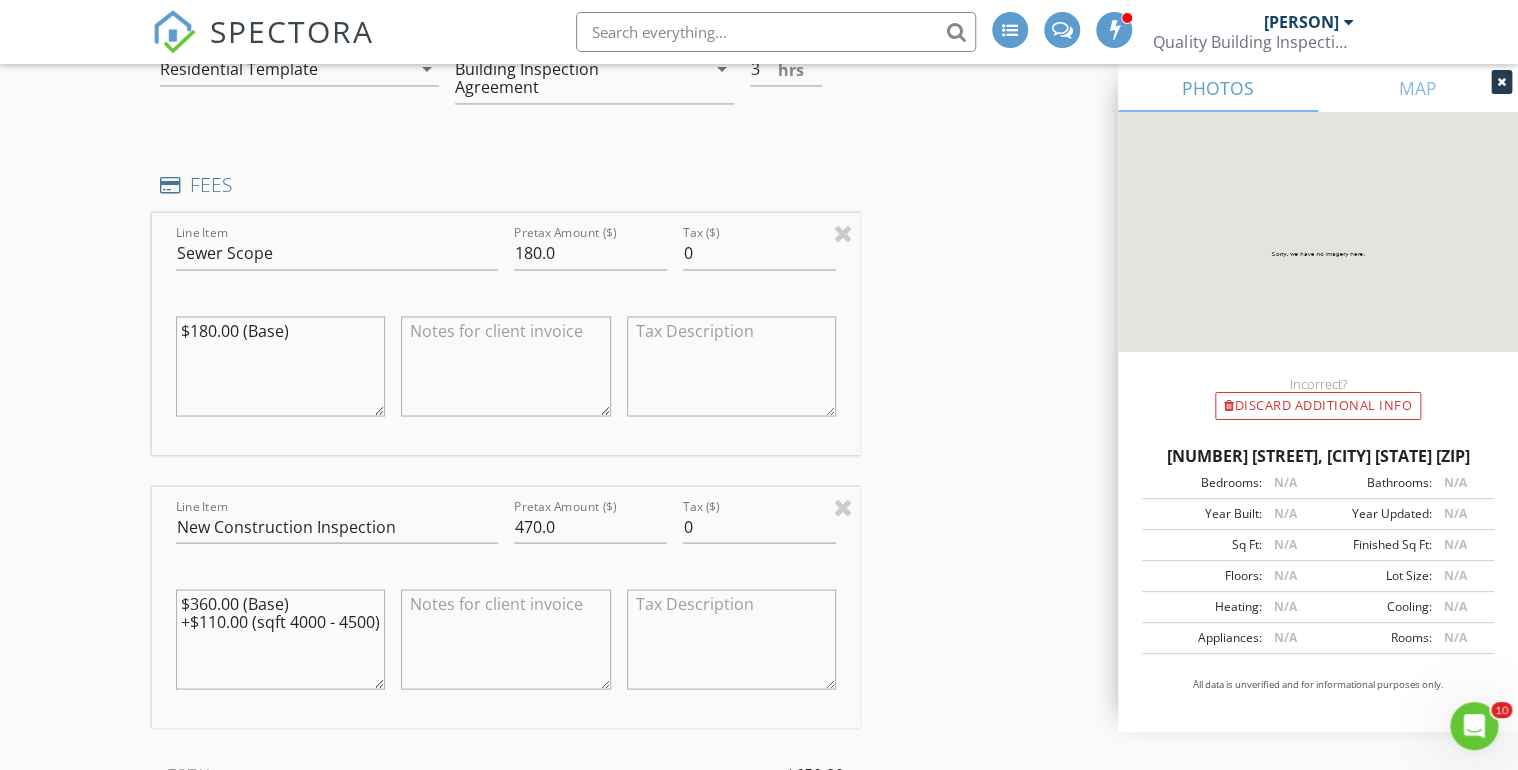 scroll, scrollTop: 1680, scrollLeft: 0, axis: vertical 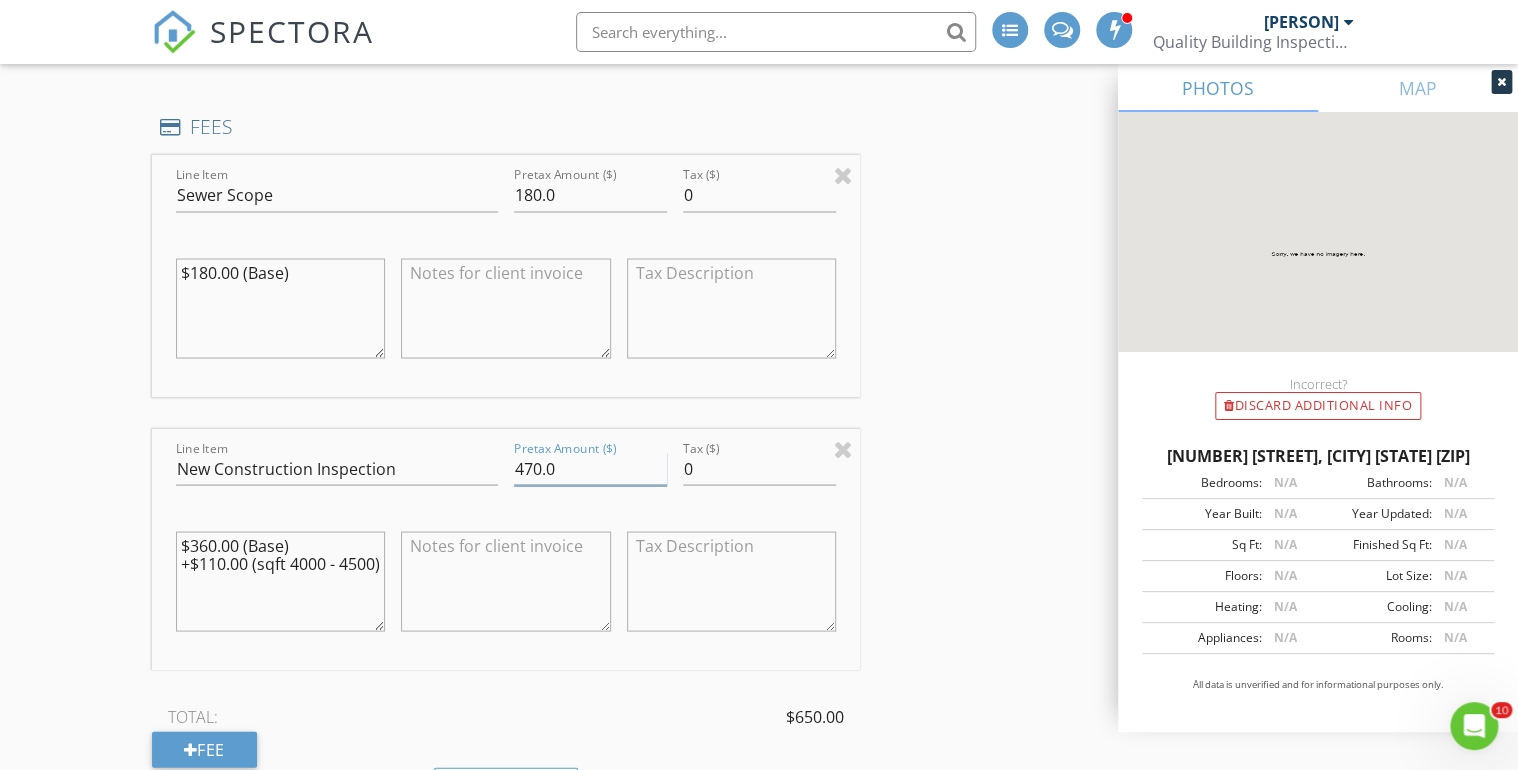 drag, startPoint x: 525, startPoint y: 462, endPoint x: 540, endPoint y: 465, distance: 15.297058 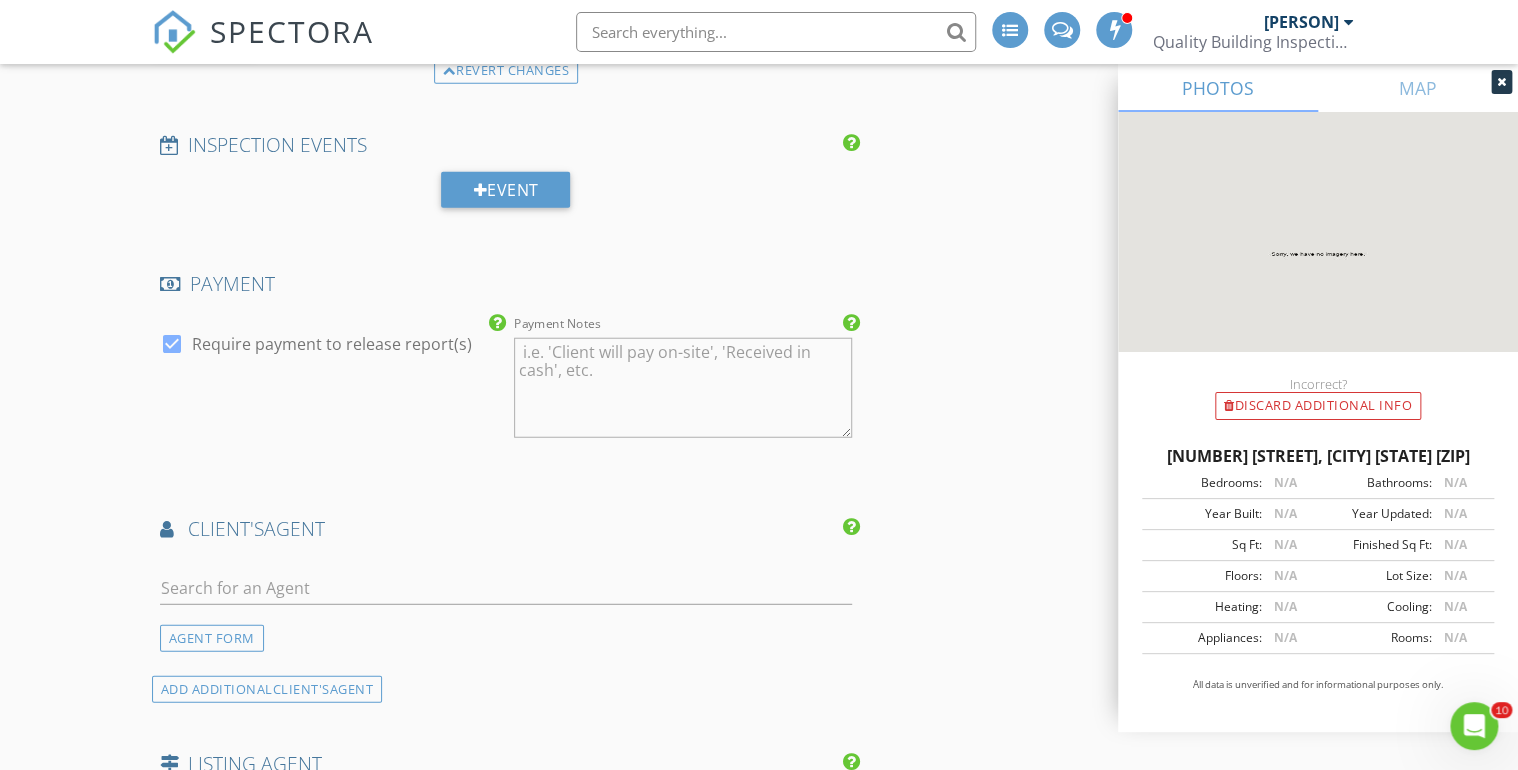 scroll, scrollTop: 2480, scrollLeft: 0, axis: vertical 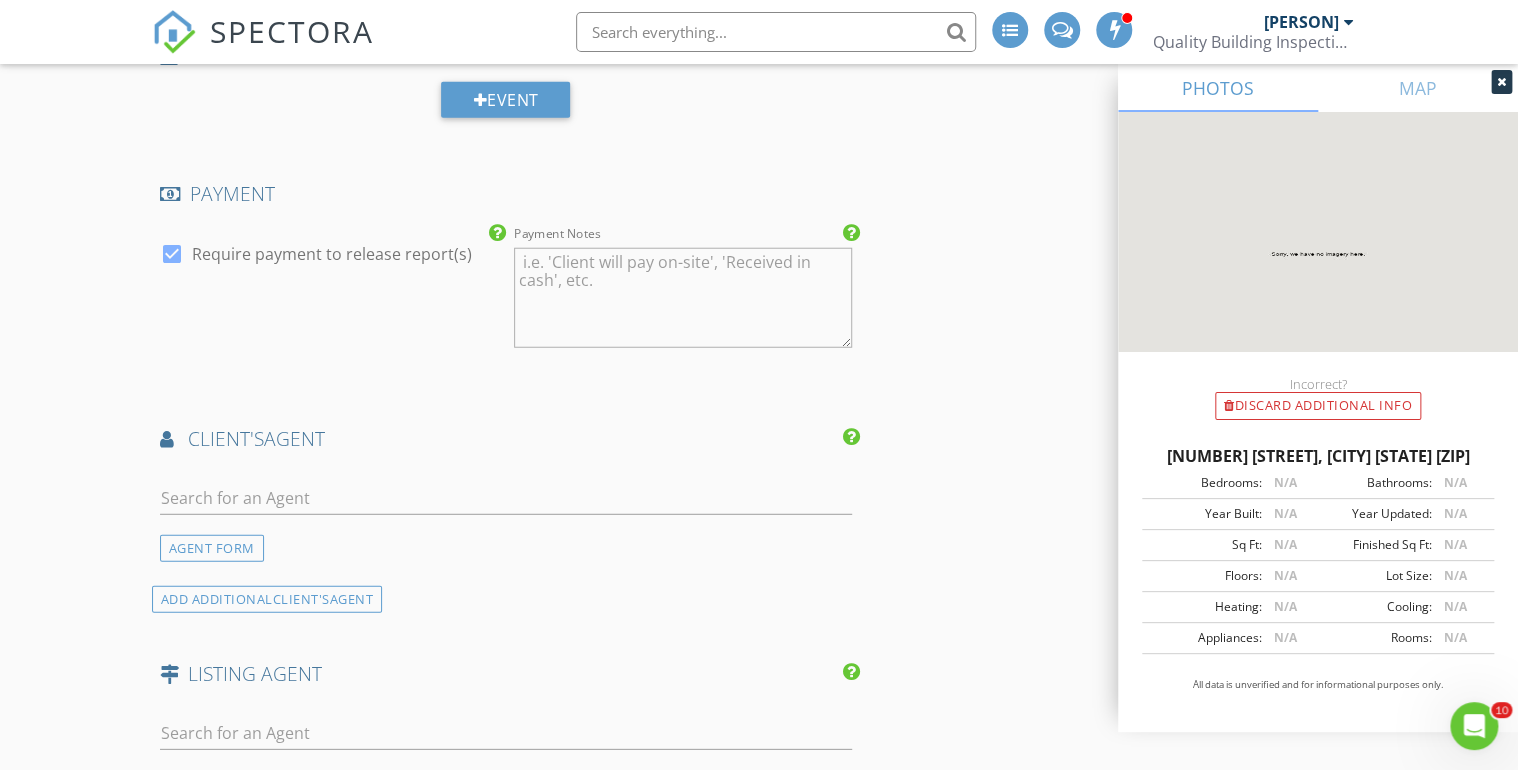 type on "495.0" 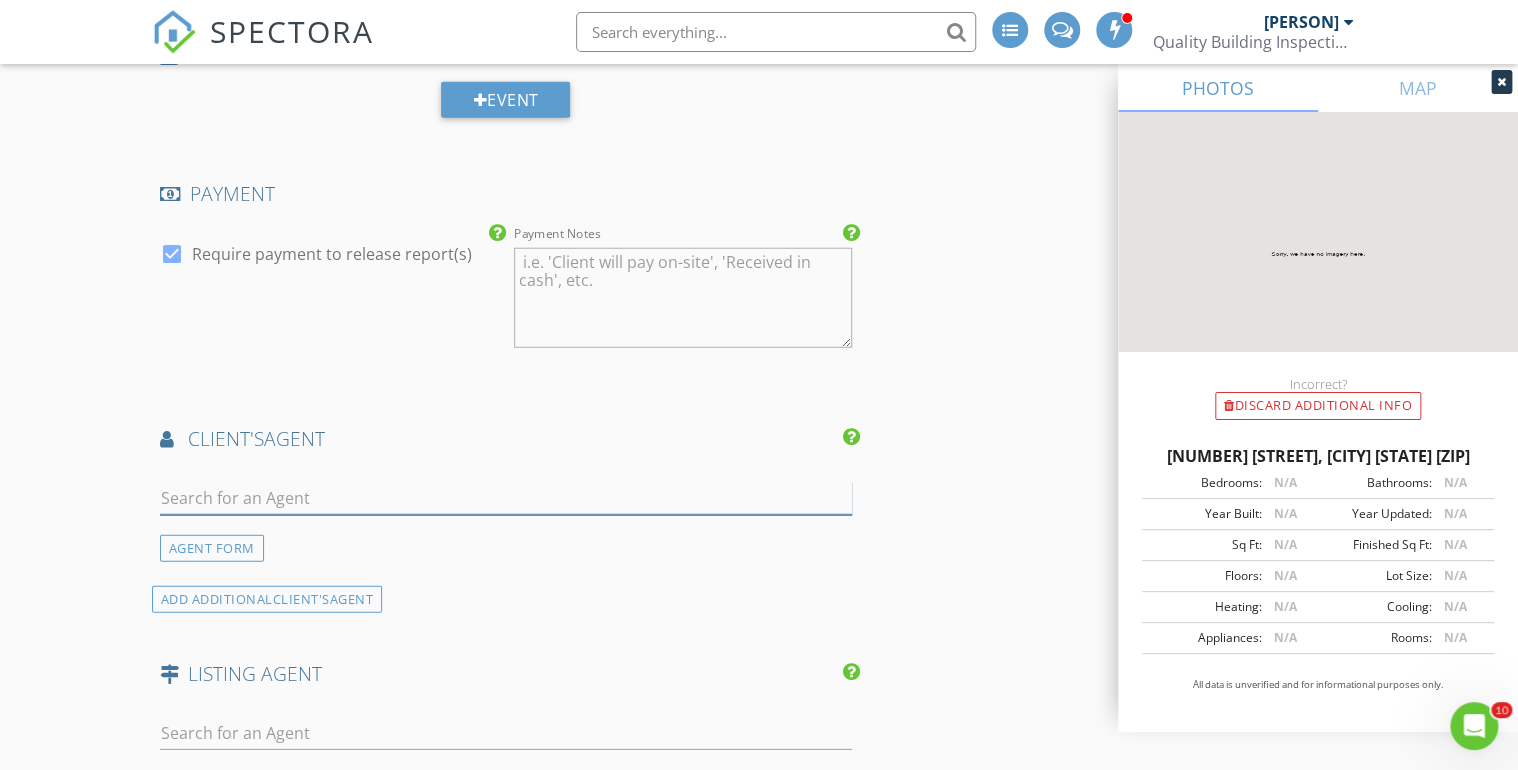 click at bounding box center (506, 498) 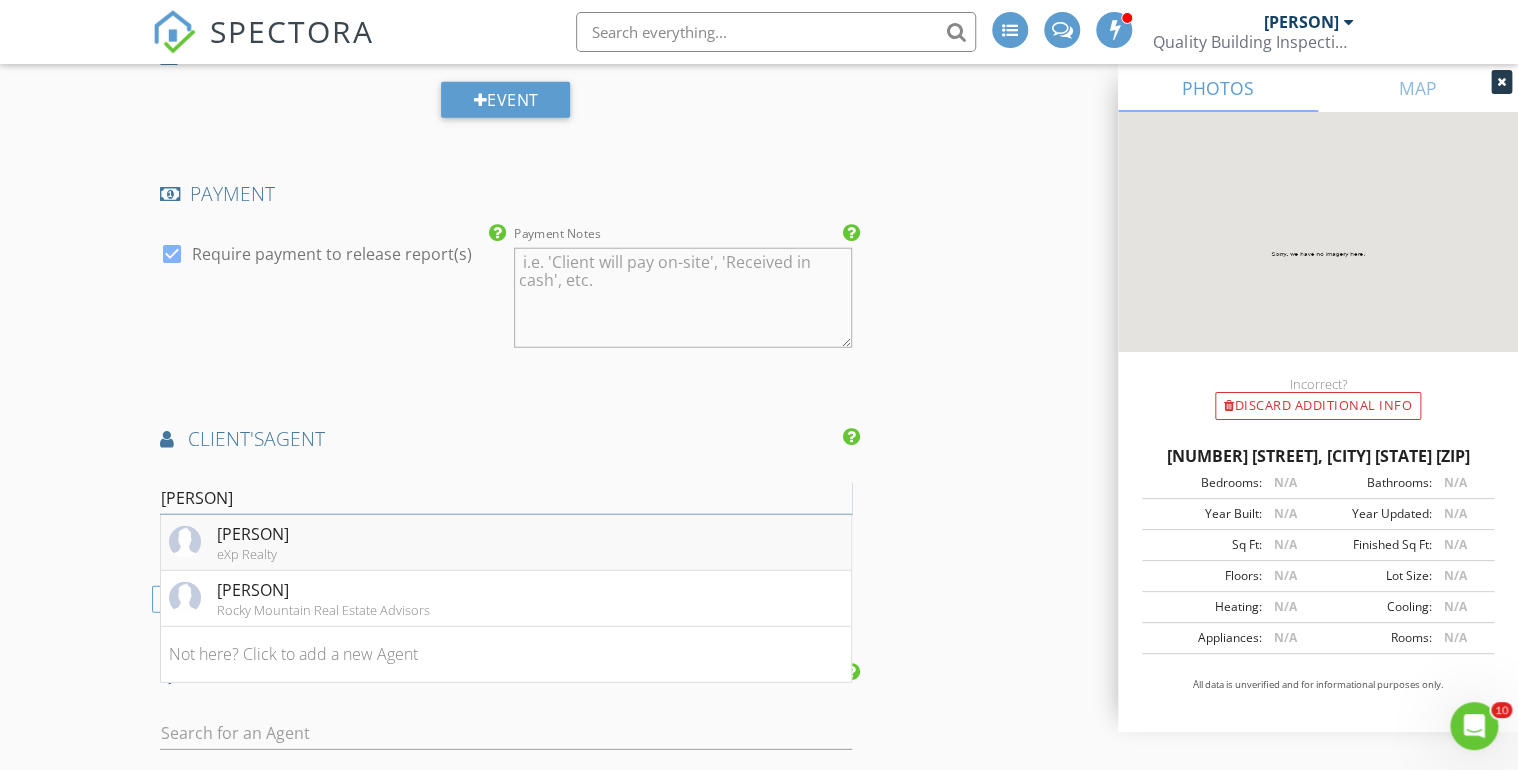 type on "trina" 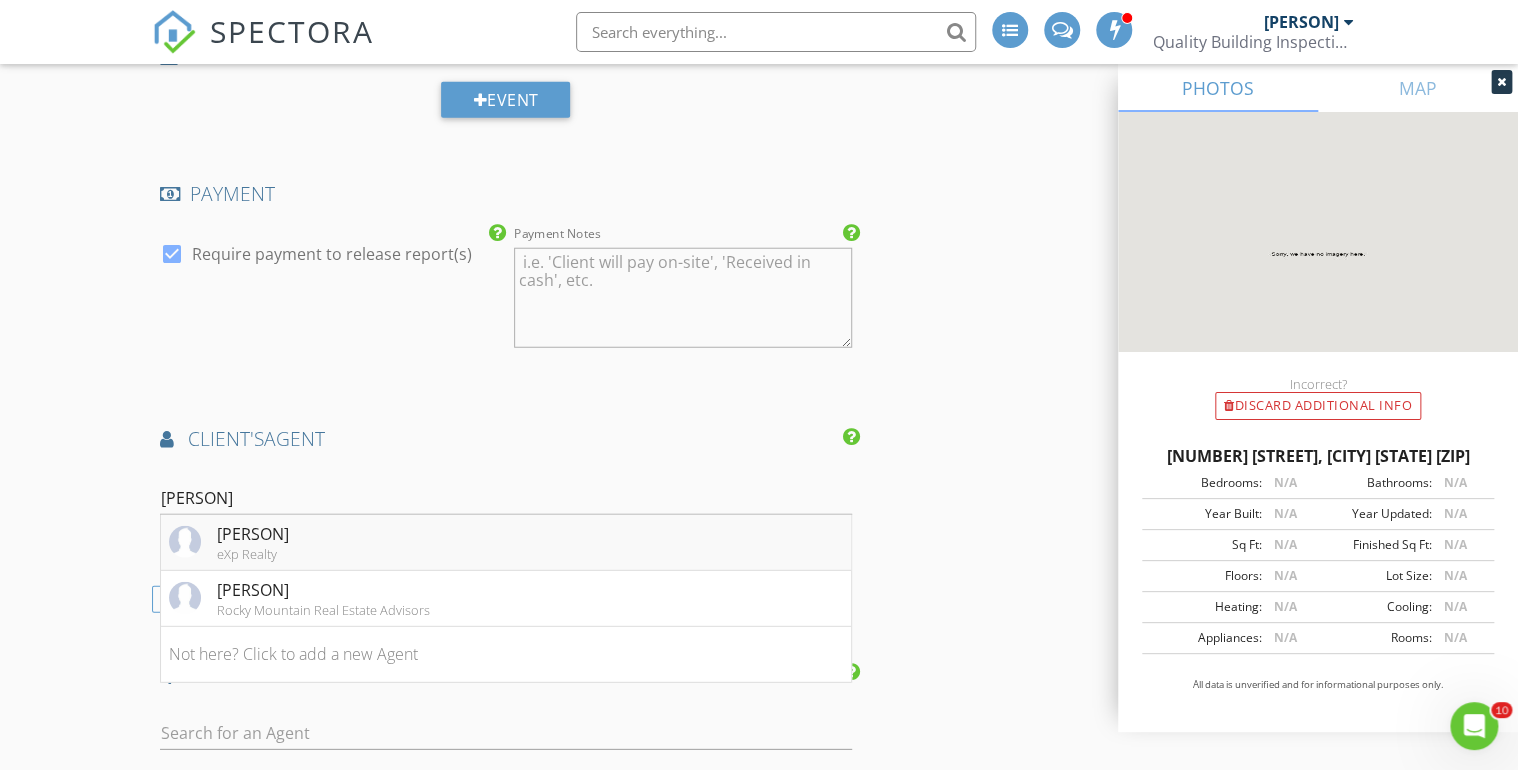 click on "[FIRST] [LAST]" at bounding box center [253, 534] 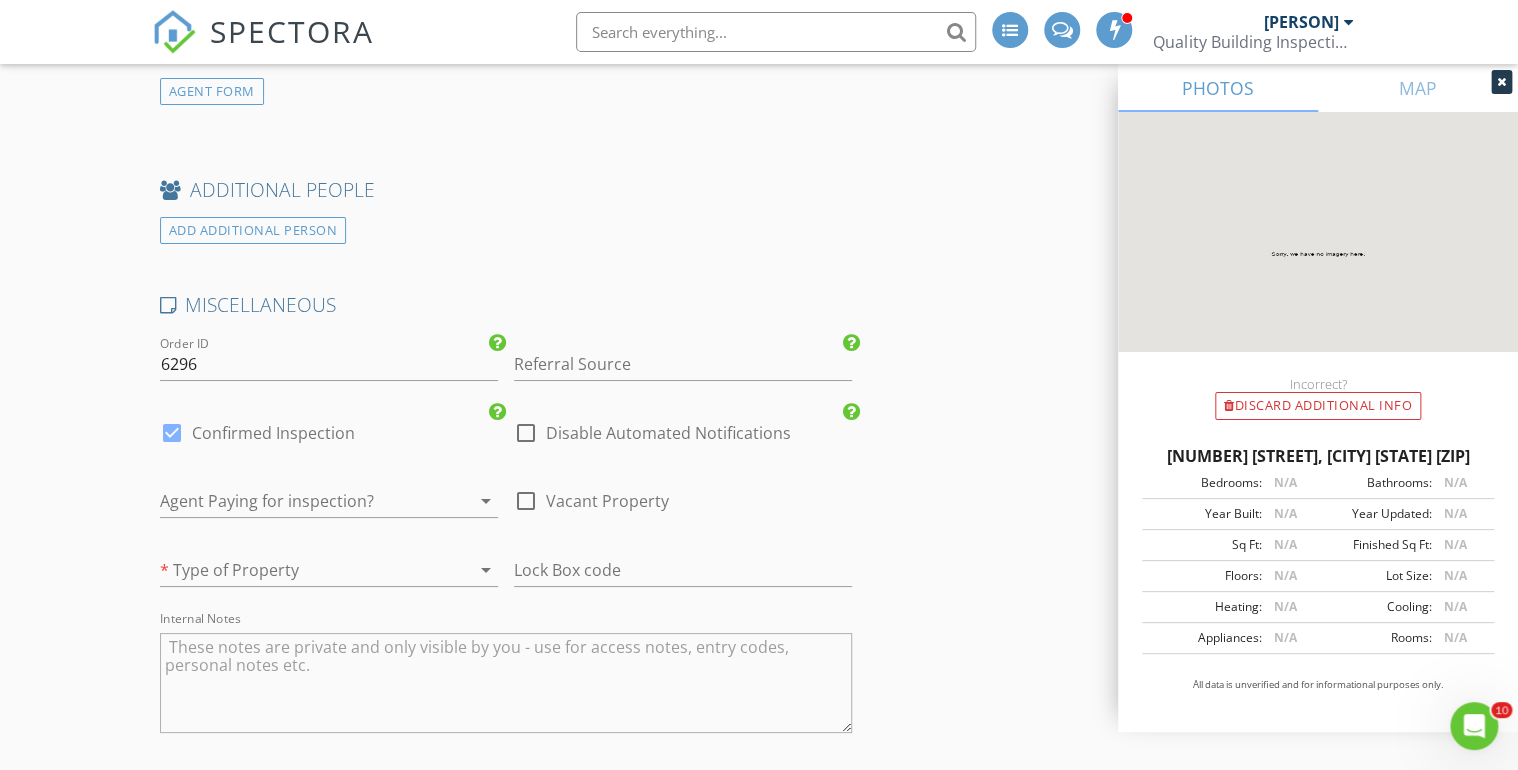 scroll, scrollTop: 3600, scrollLeft: 0, axis: vertical 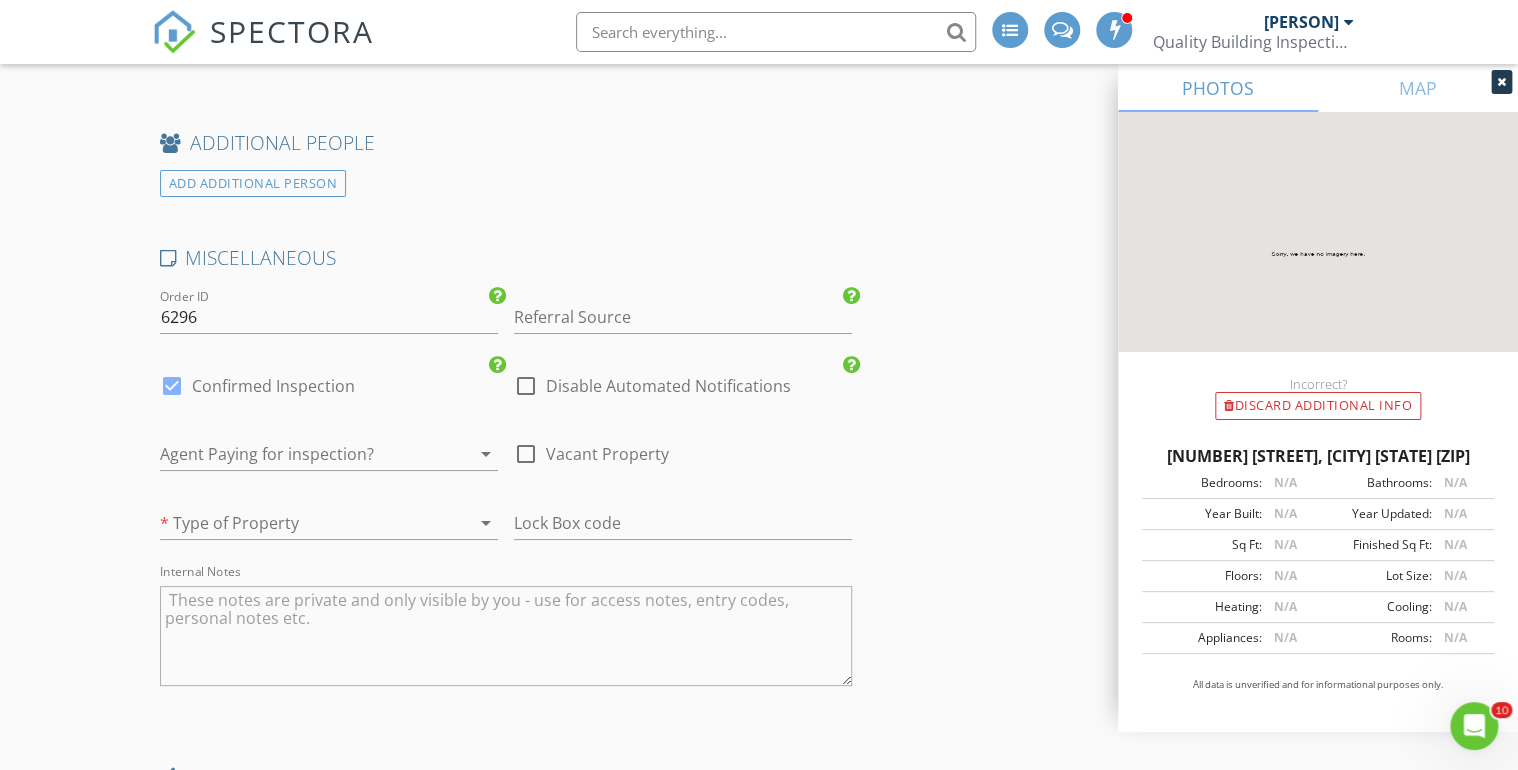 click at bounding box center (526, 454) 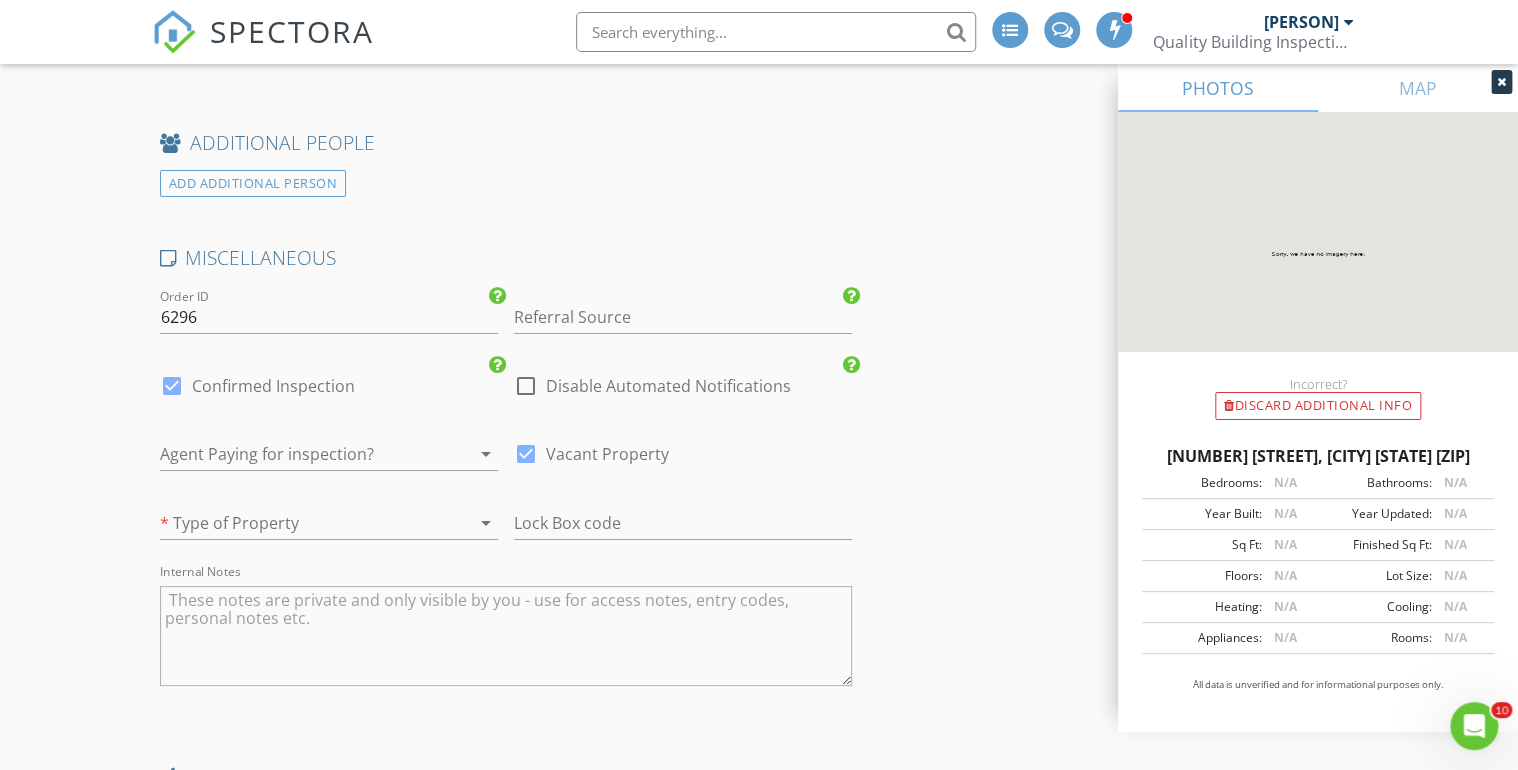 click on "arrow_drop_down" at bounding box center [486, 523] 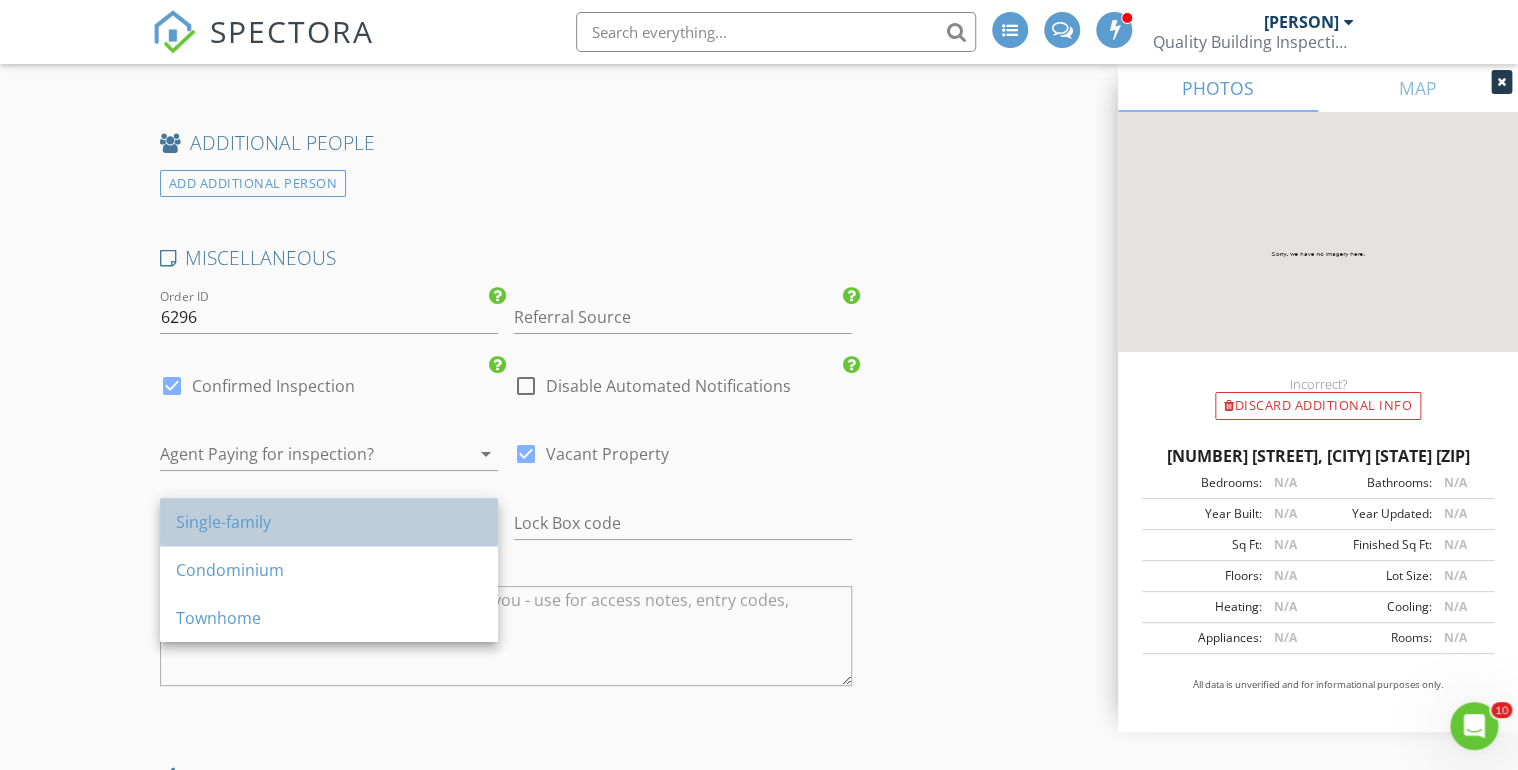 click on "Single-family" at bounding box center [329, 522] 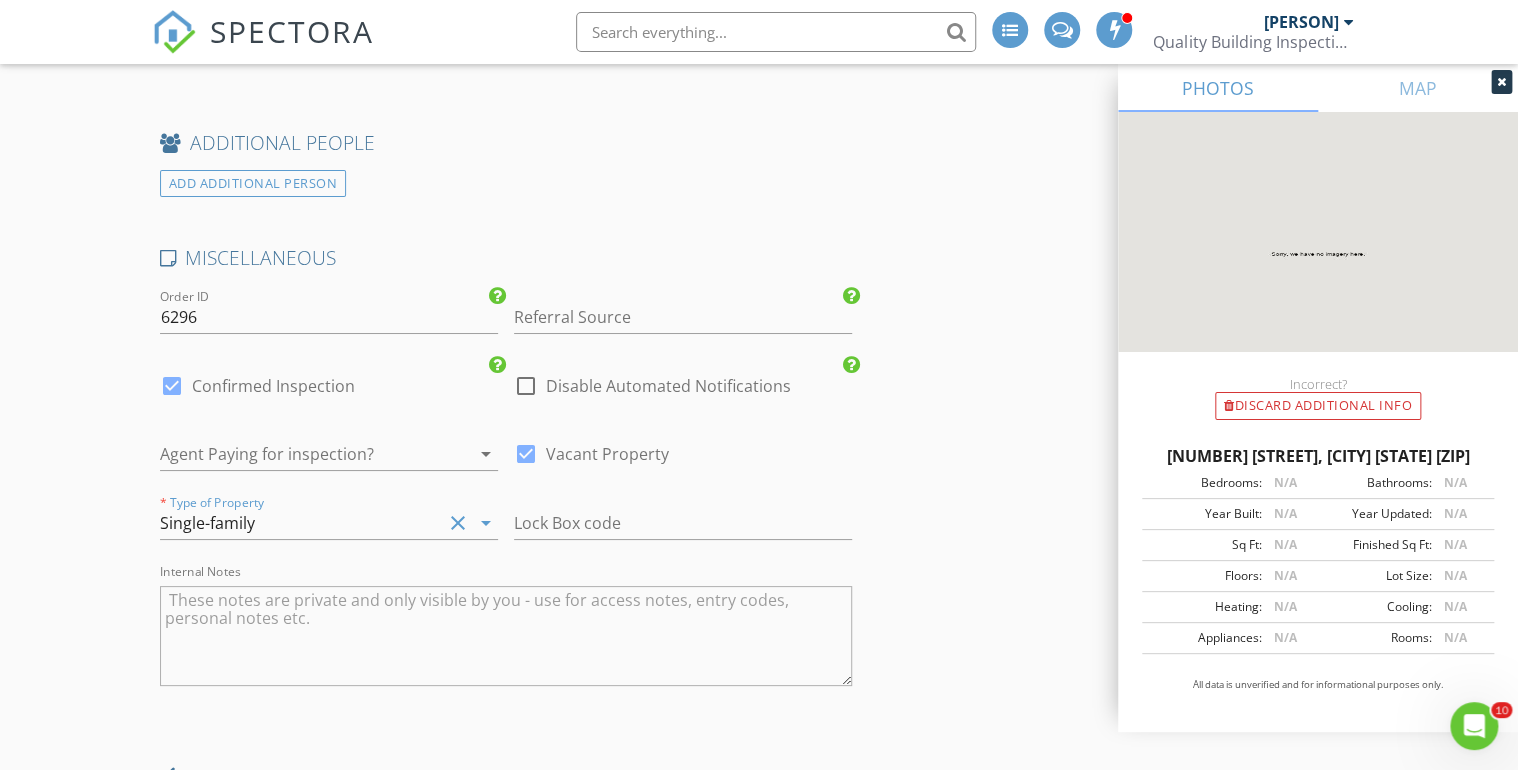 click at bounding box center [506, 636] 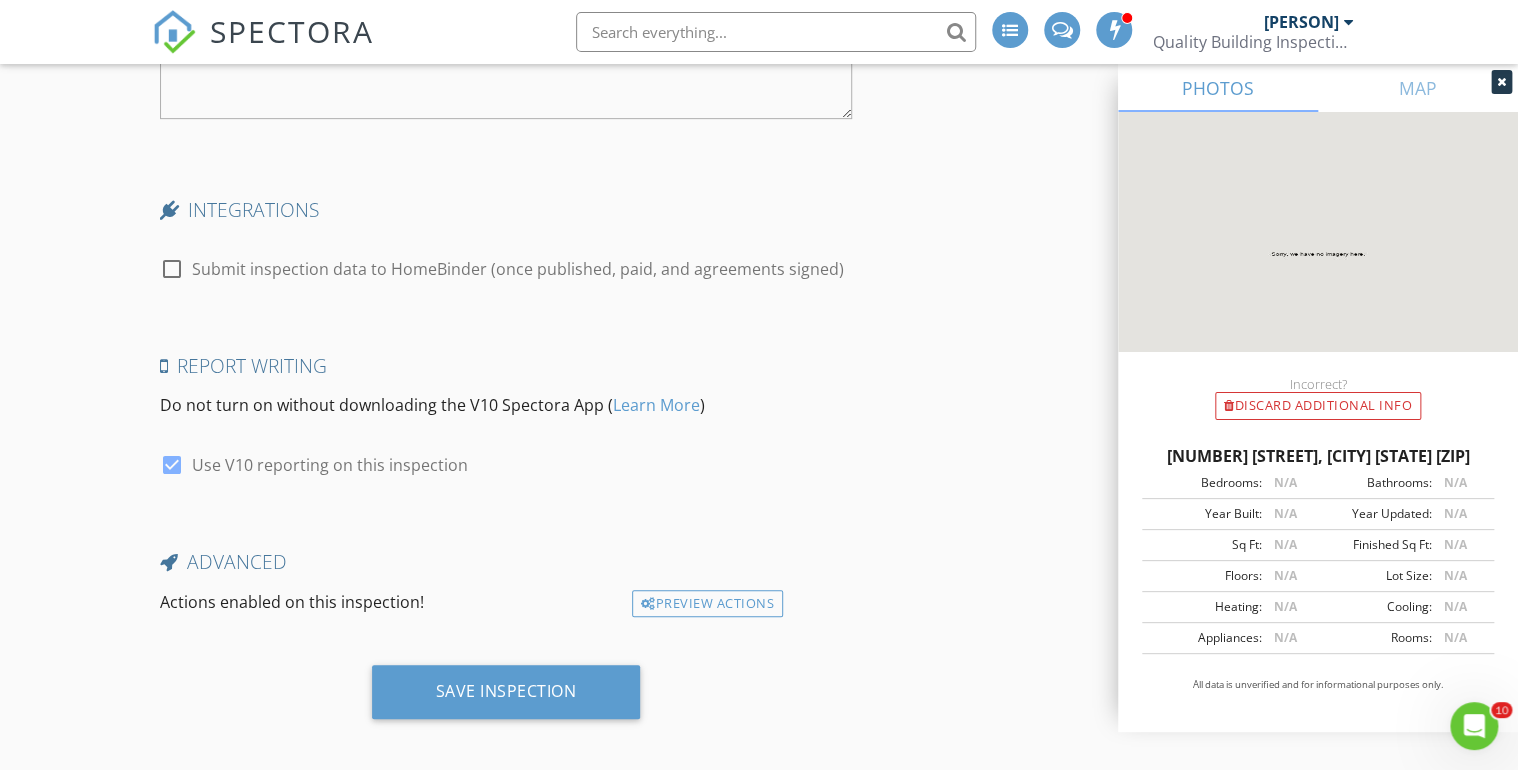 scroll, scrollTop: 4169, scrollLeft: 0, axis: vertical 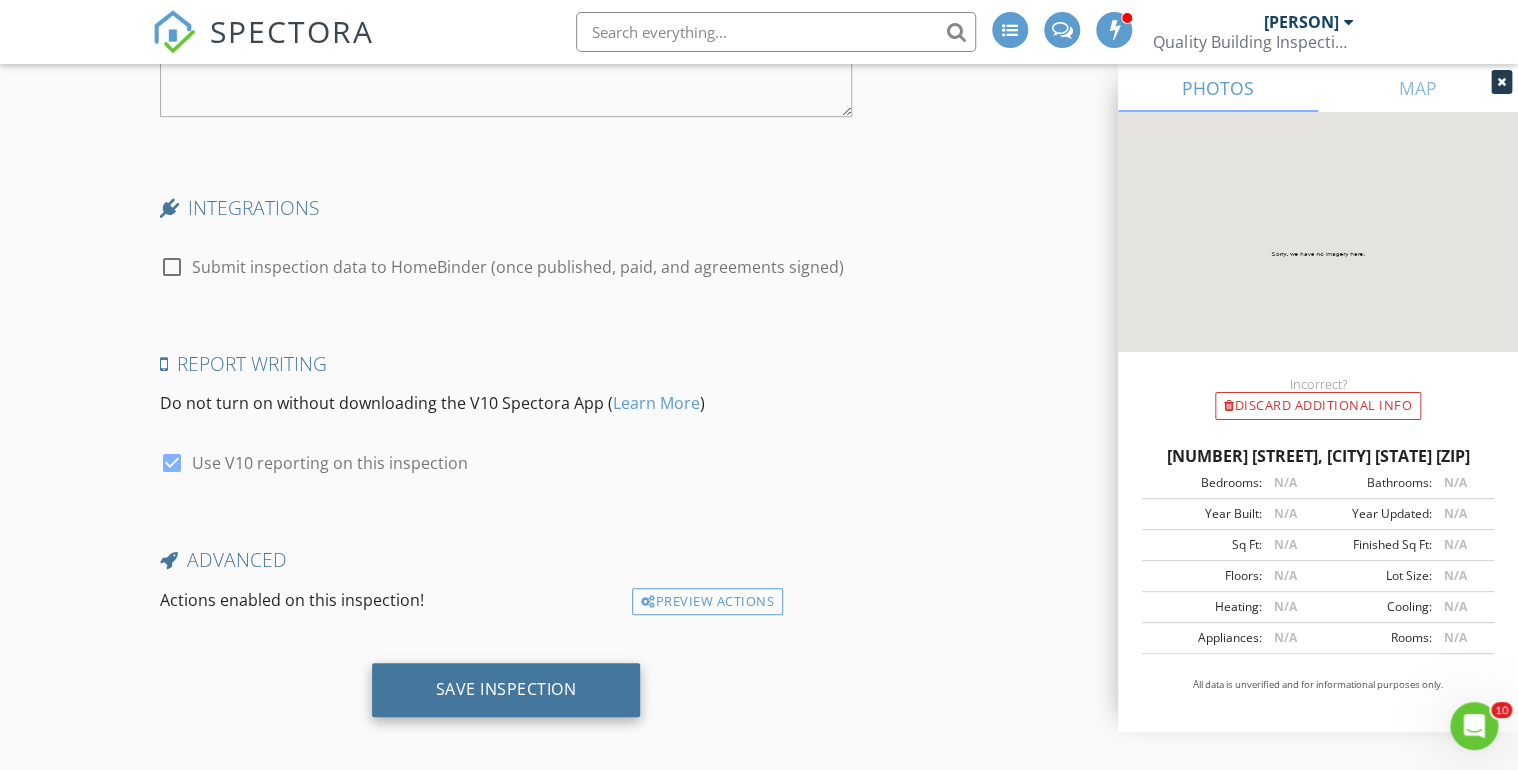type on "Shea home. Client will test for radon after closing." 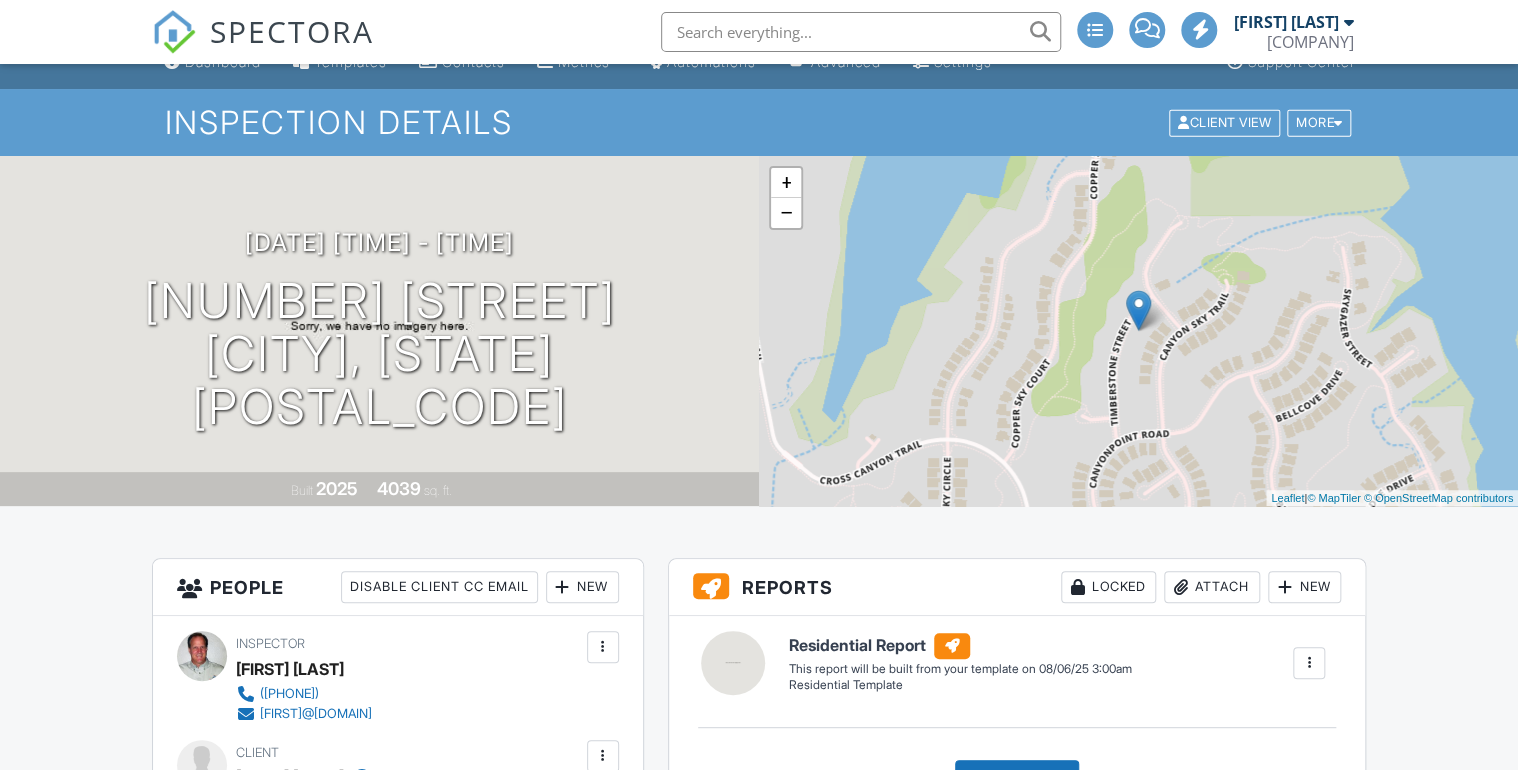scroll, scrollTop: 0, scrollLeft: 0, axis: both 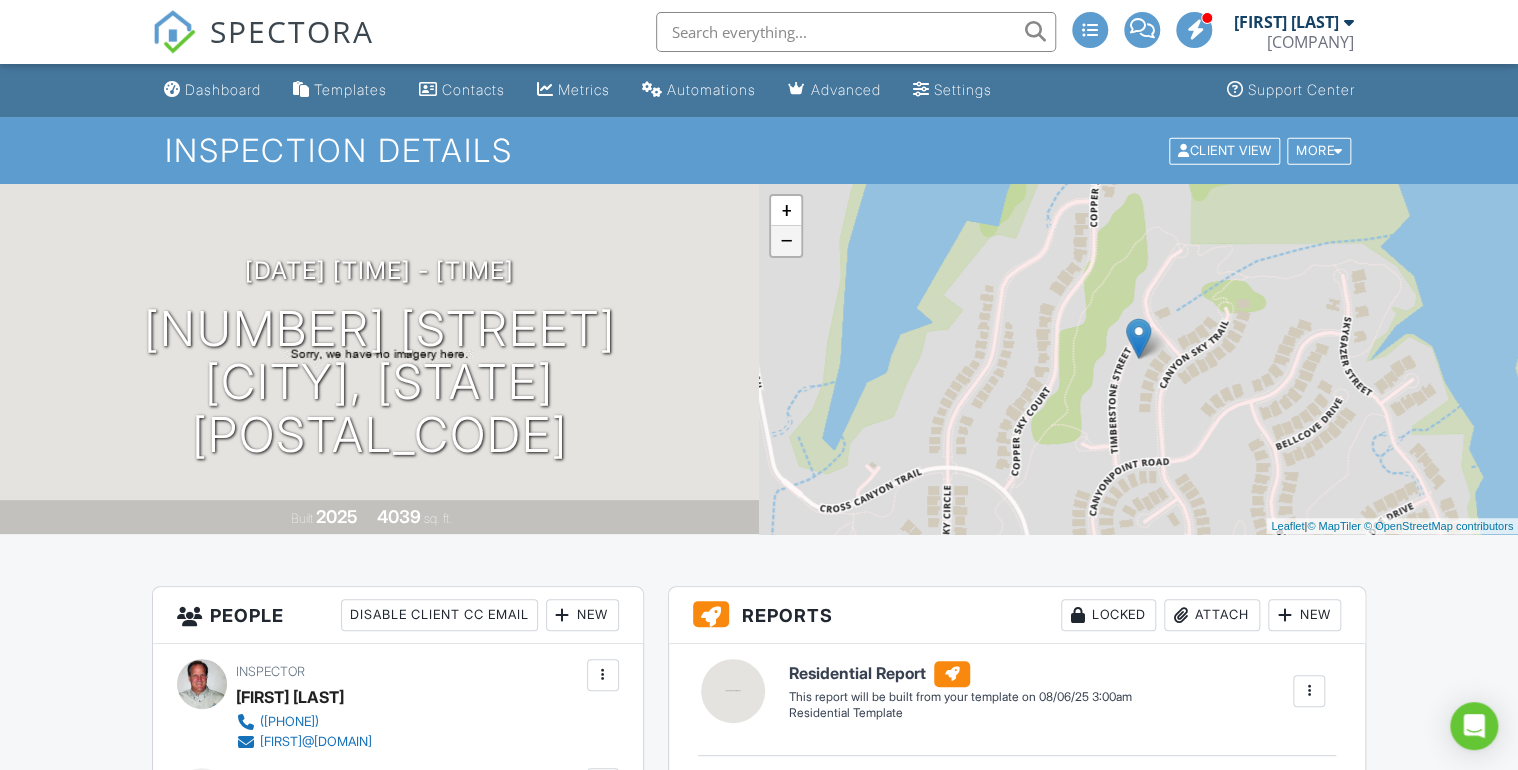 click on "−" at bounding box center (786, 241) 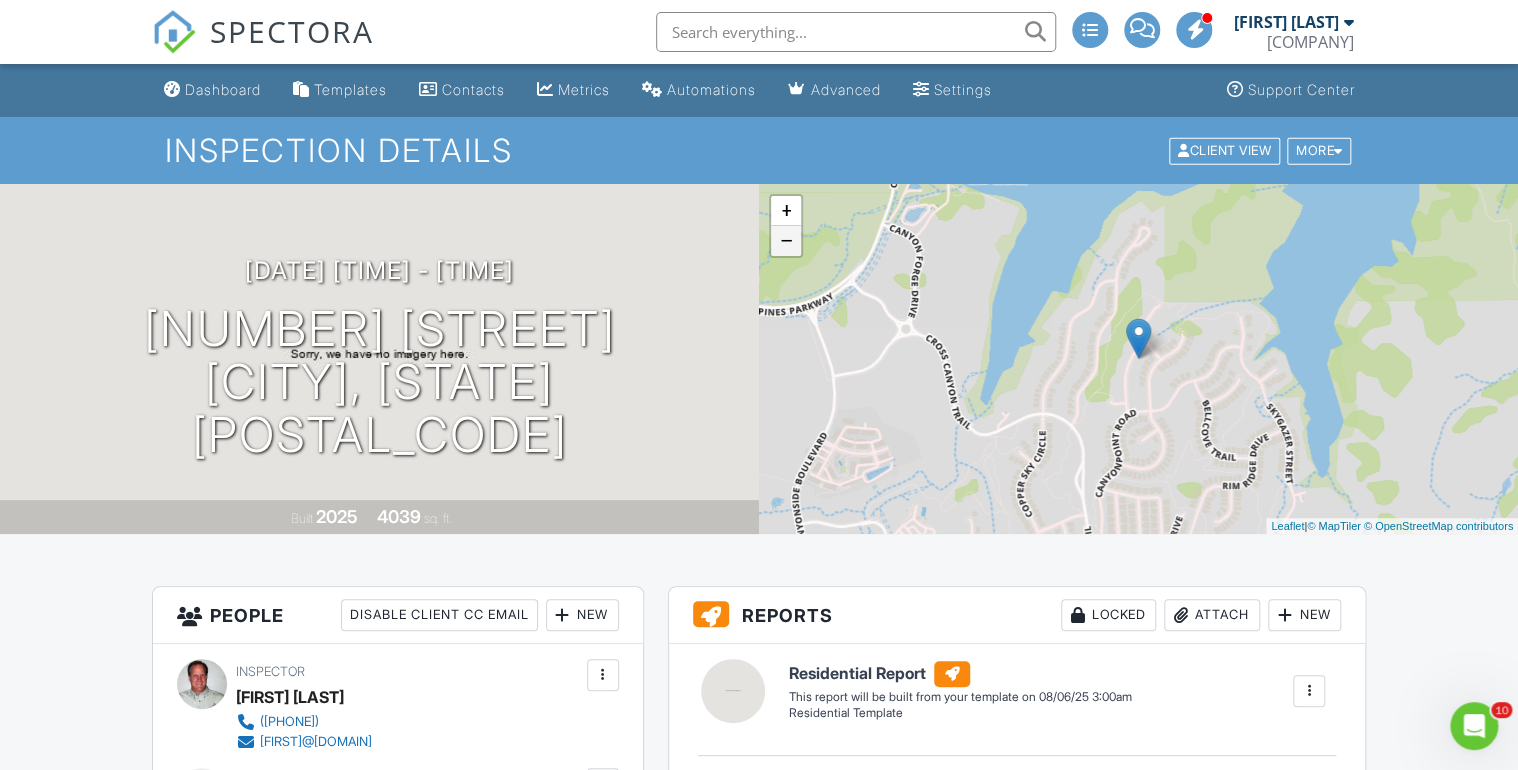 scroll, scrollTop: 0, scrollLeft: 0, axis: both 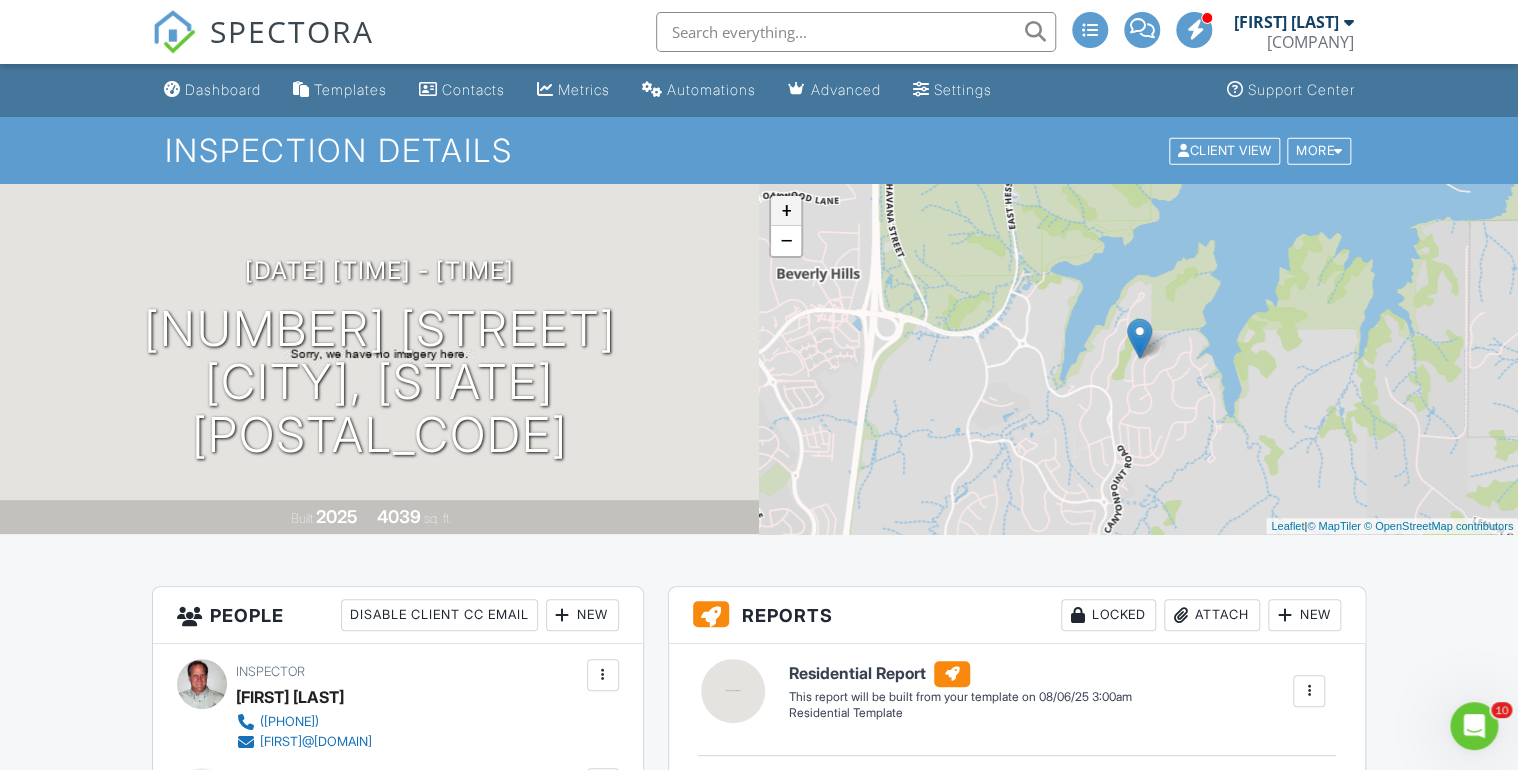 click on "+" at bounding box center [786, 211] 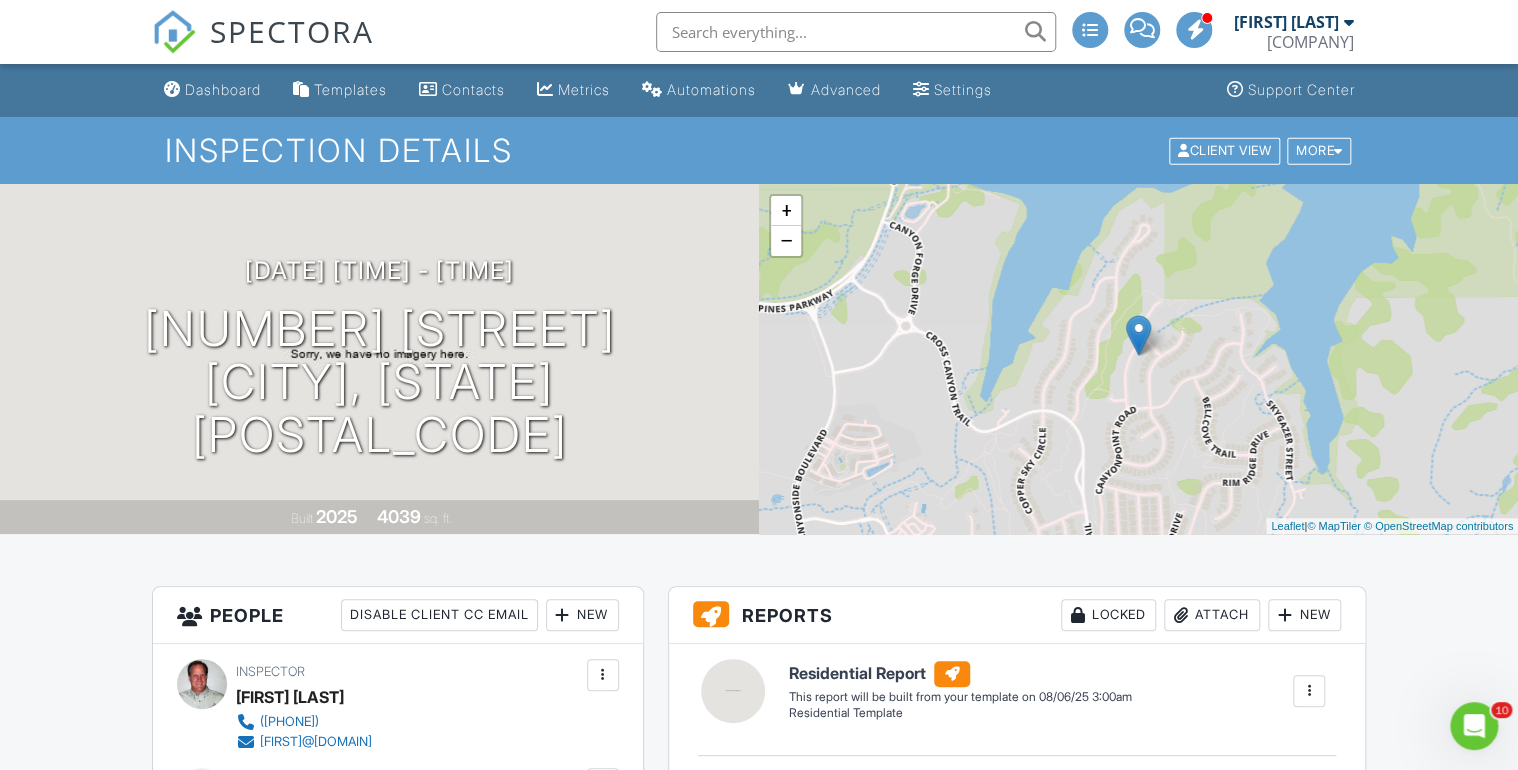 click on "+ − Leaflet  |  © MapTiler   © OpenStreetMap contributors" at bounding box center (1138, 359) 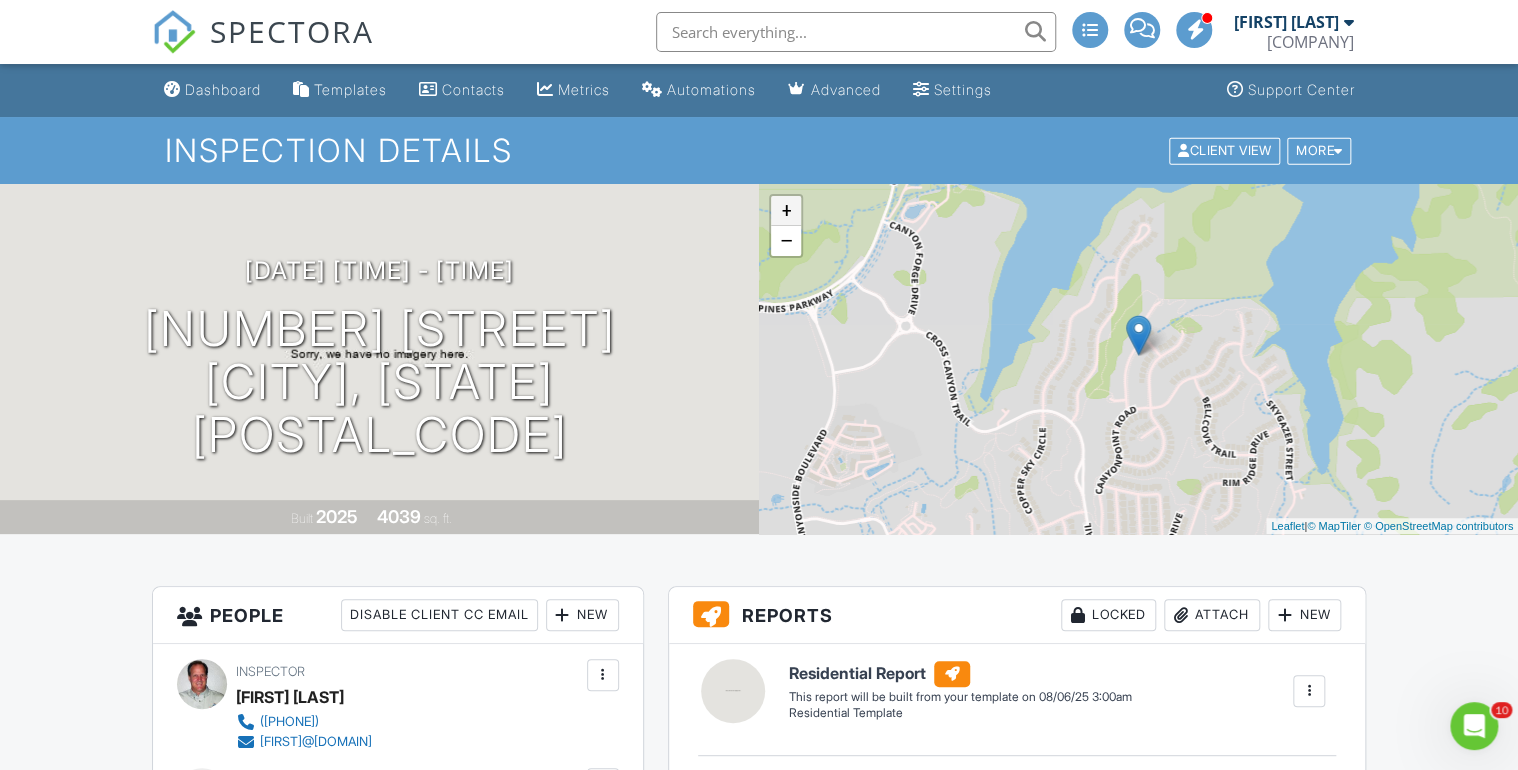 click on "+" at bounding box center [786, 211] 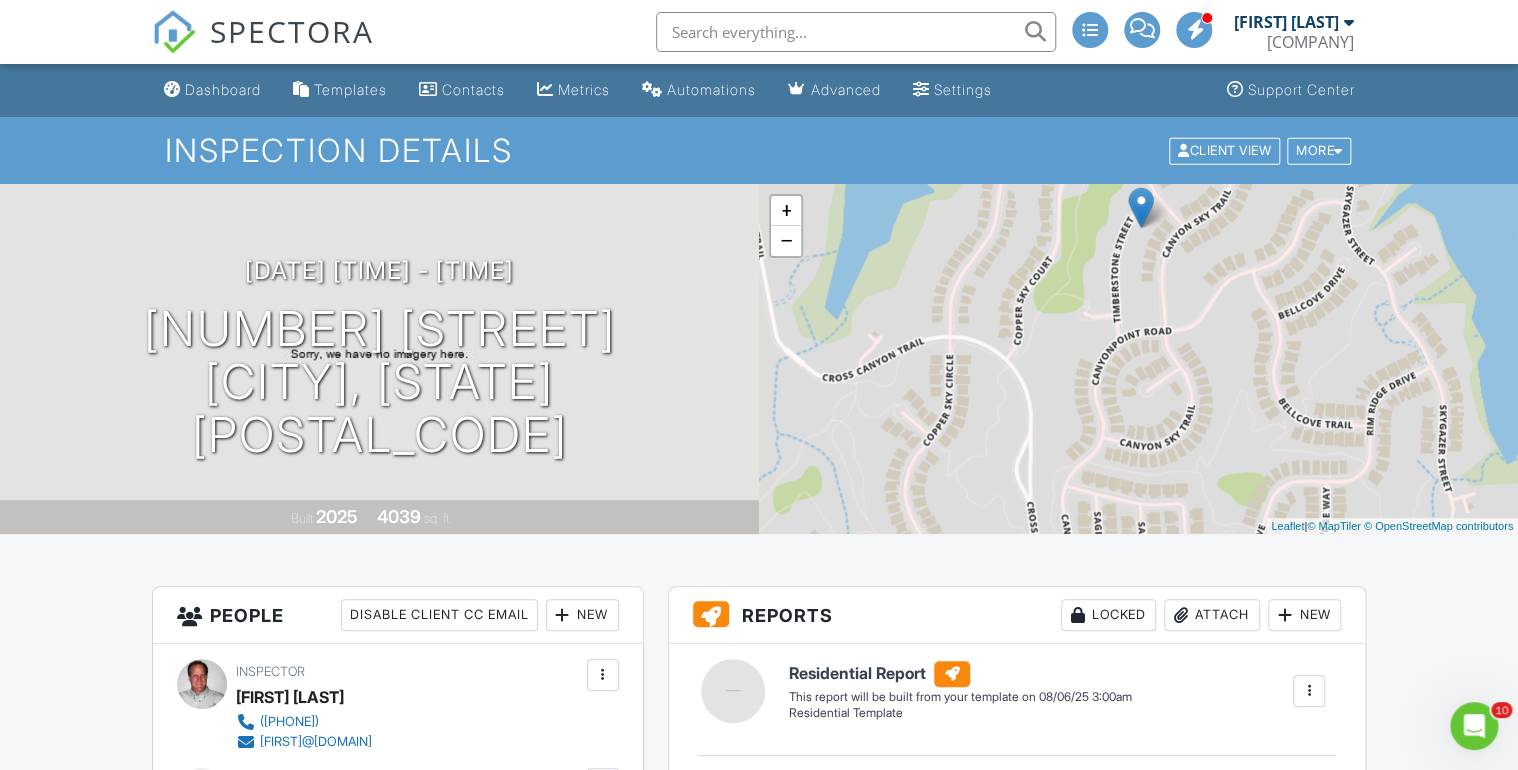 drag, startPoint x: 1010, startPoint y: 384, endPoint x: 1012, endPoint y: 256, distance: 128.01562 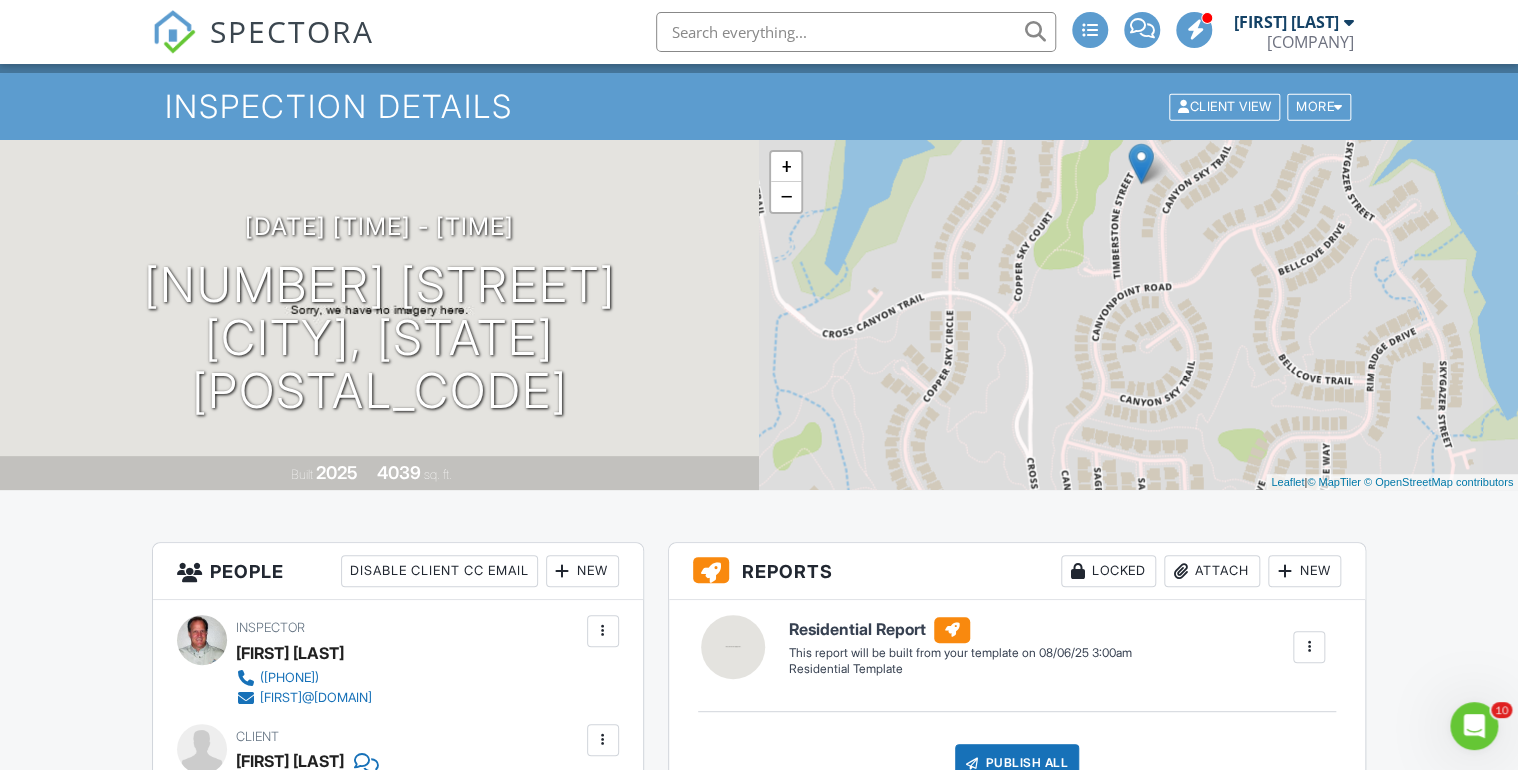 scroll, scrollTop: 0, scrollLeft: 0, axis: both 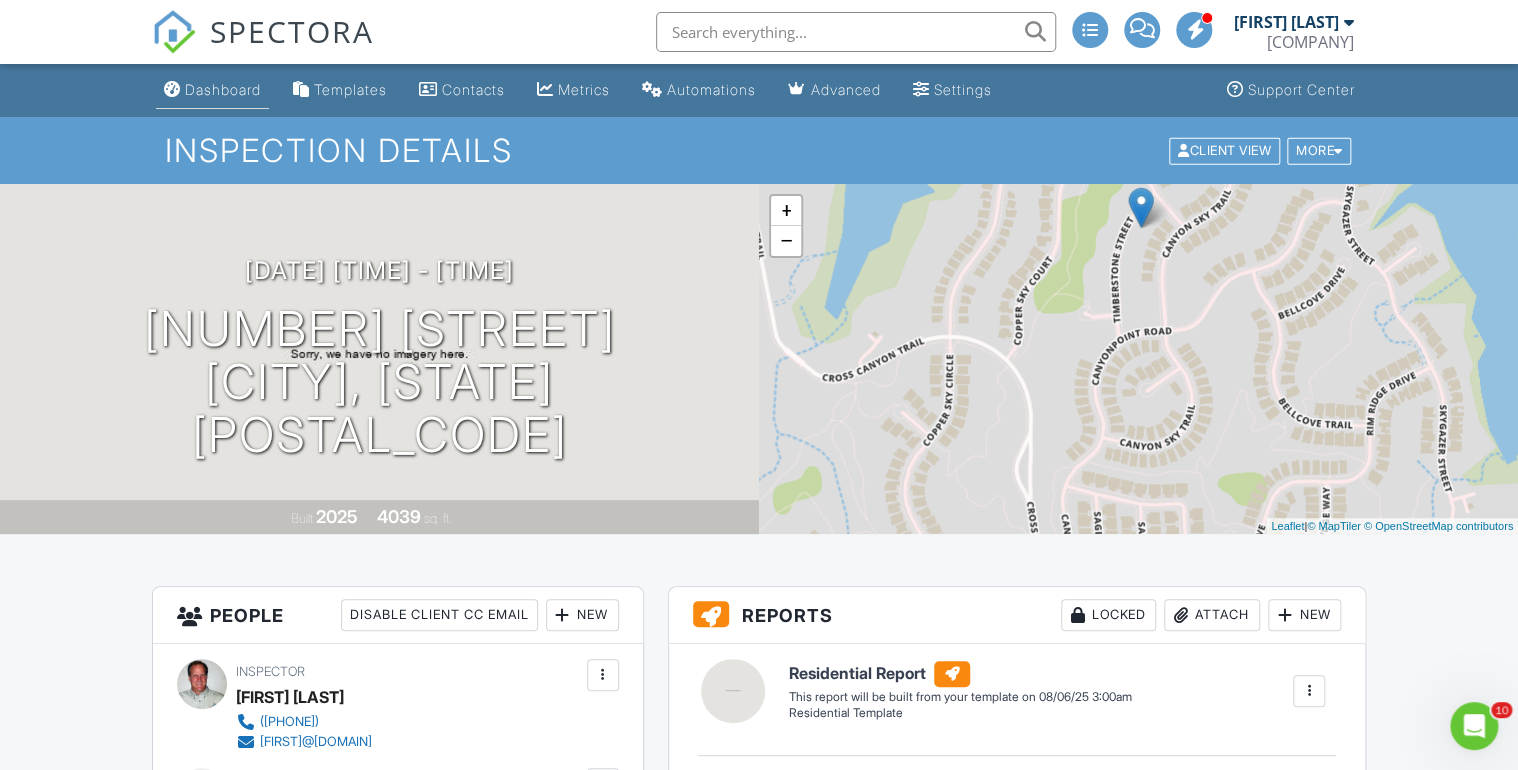 click on "Dashboard" at bounding box center (223, 89) 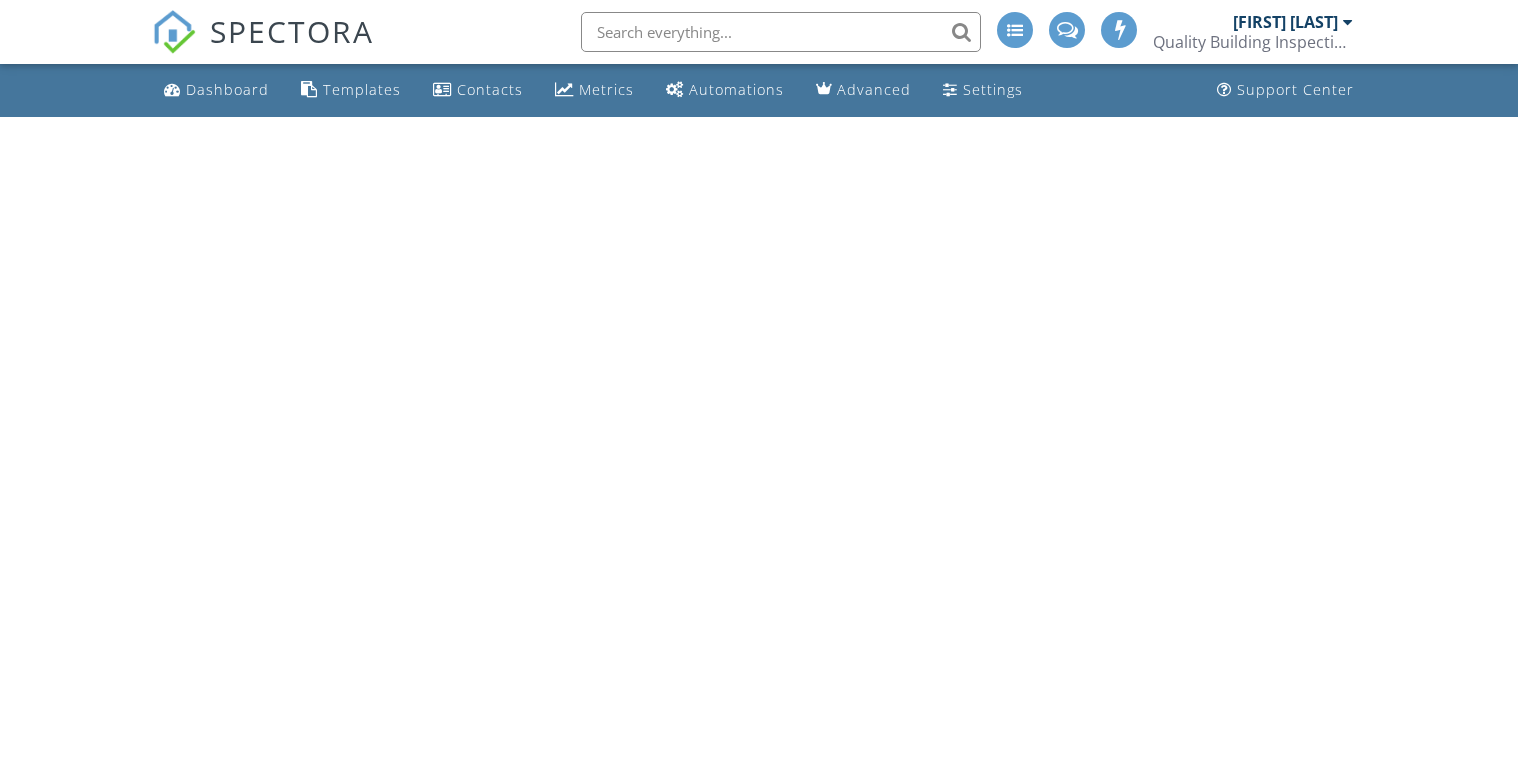 scroll, scrollTop: 0, scrollLeft: 0, axis: both 